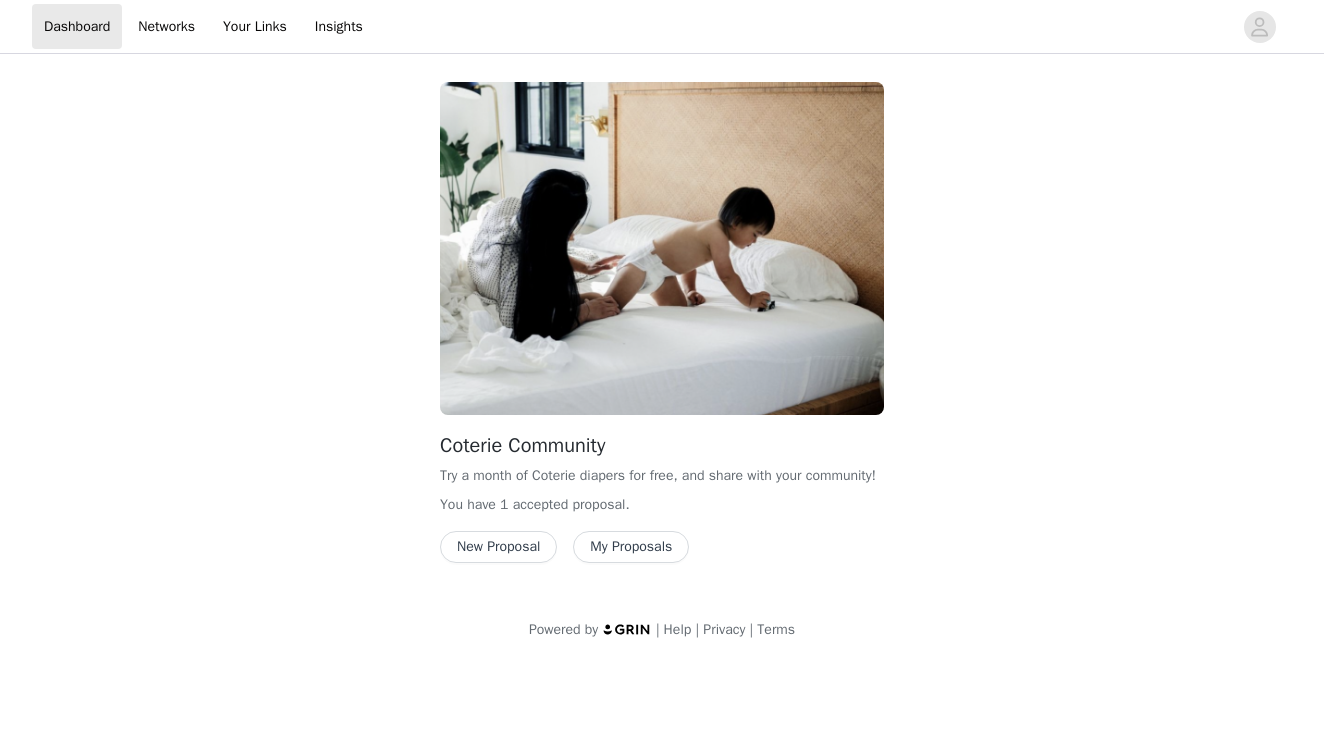 scroll, scrollTop: 0, scrollLeft: 0, axis: both 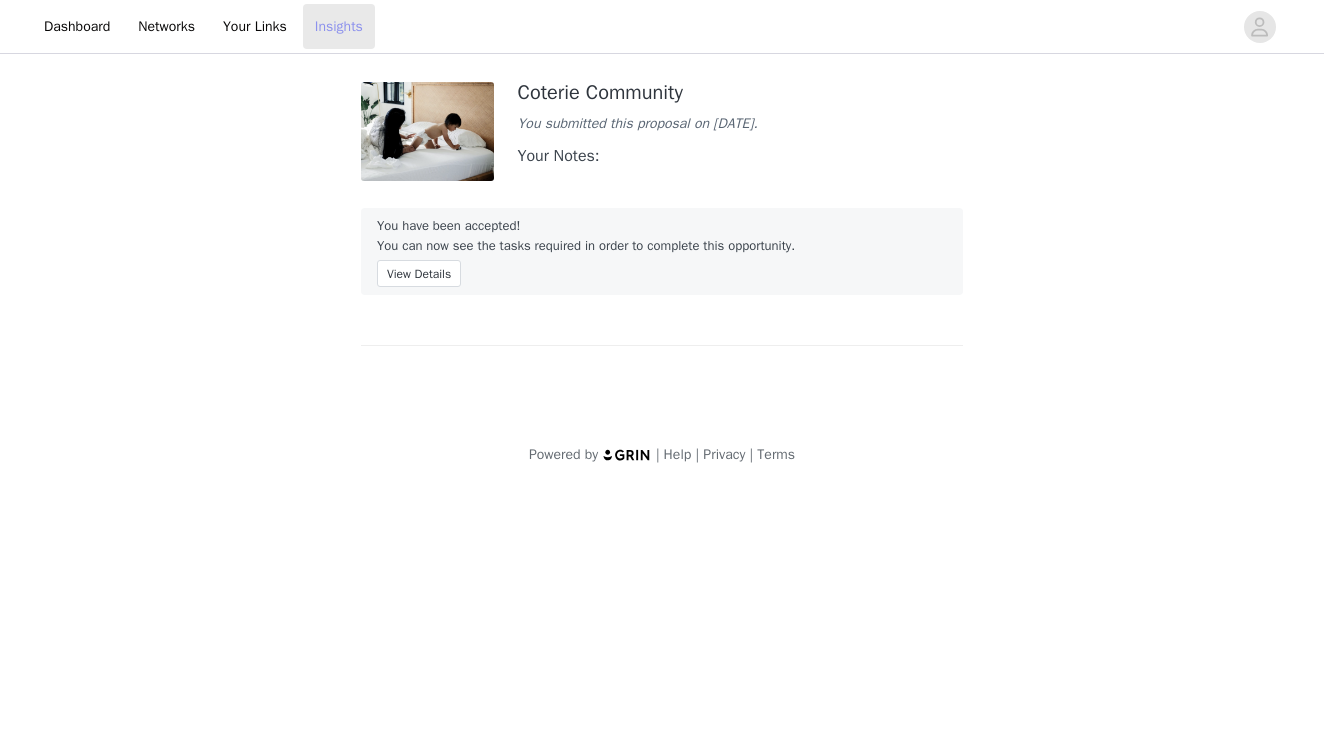 click on "Insights" at bounding box center (339, 26) 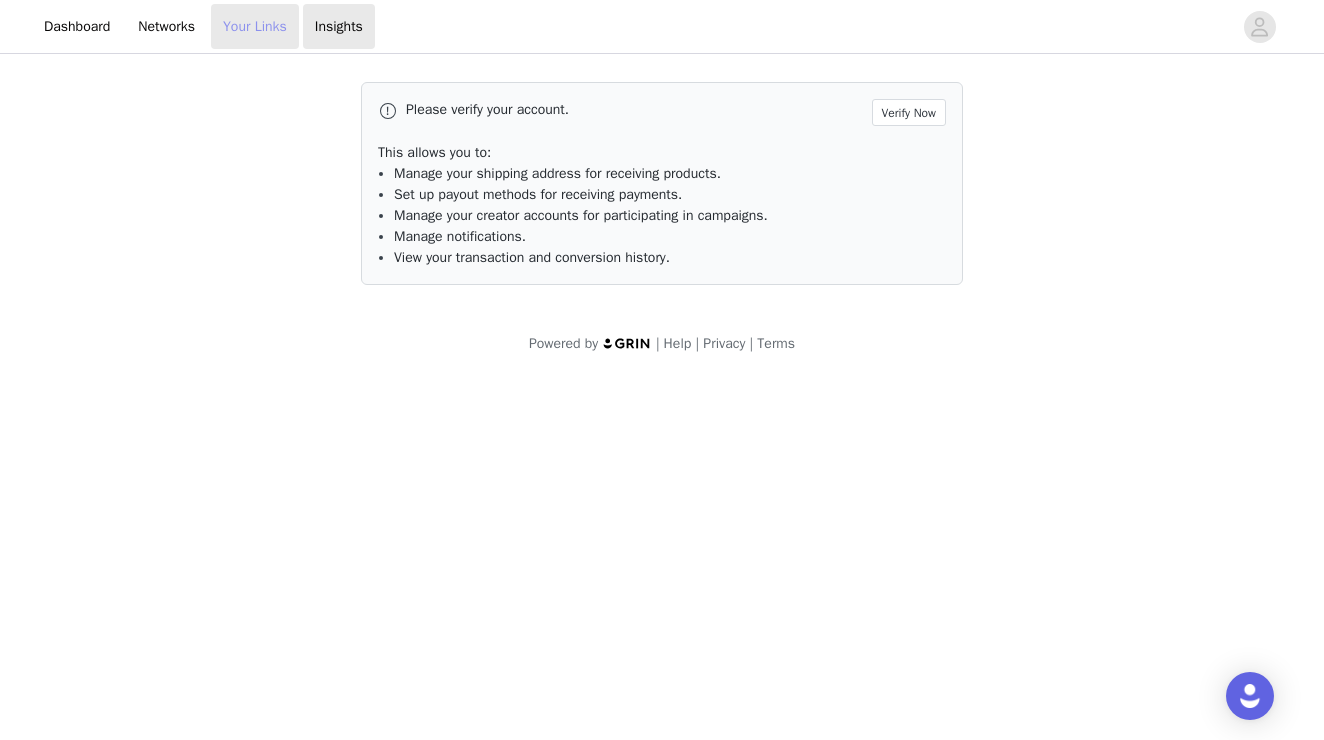 click on "Your Links" at bounding box center (255, 26) 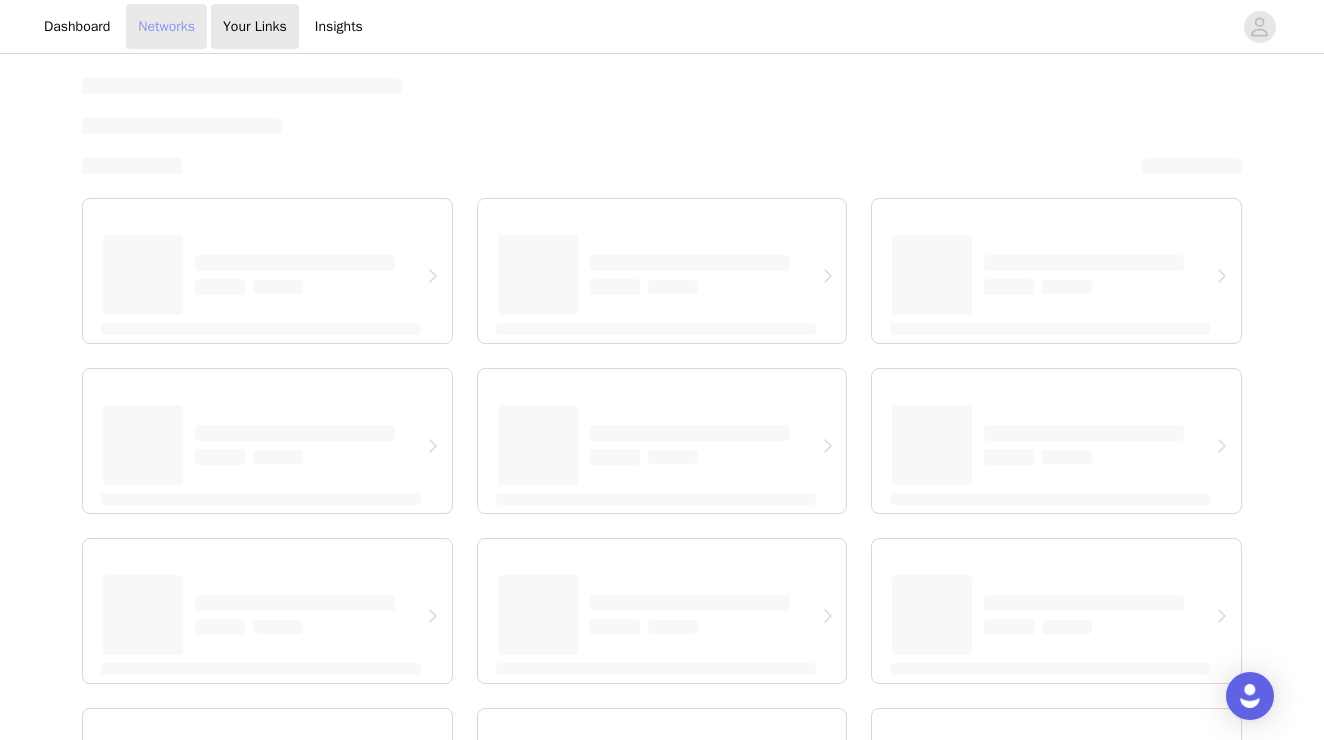 select on "12" 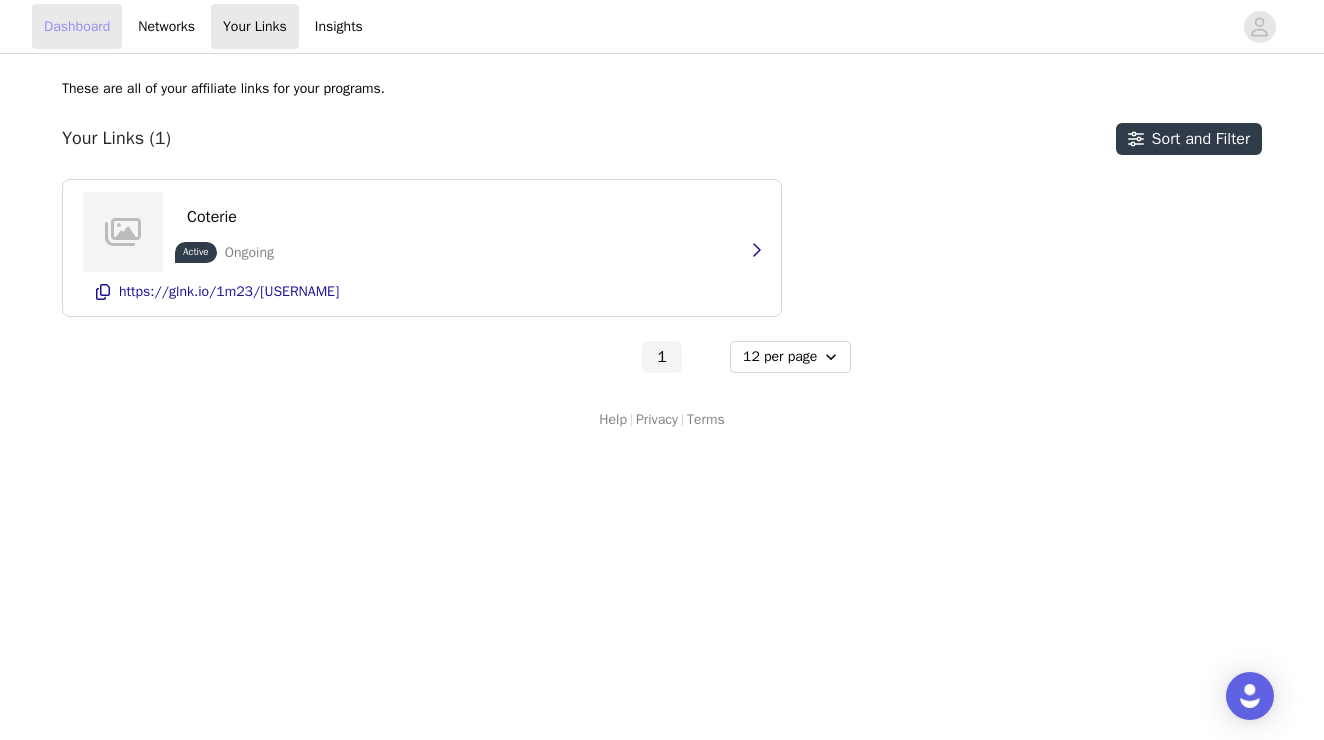 click on "Dashboard" at bounding box center (77, 26) 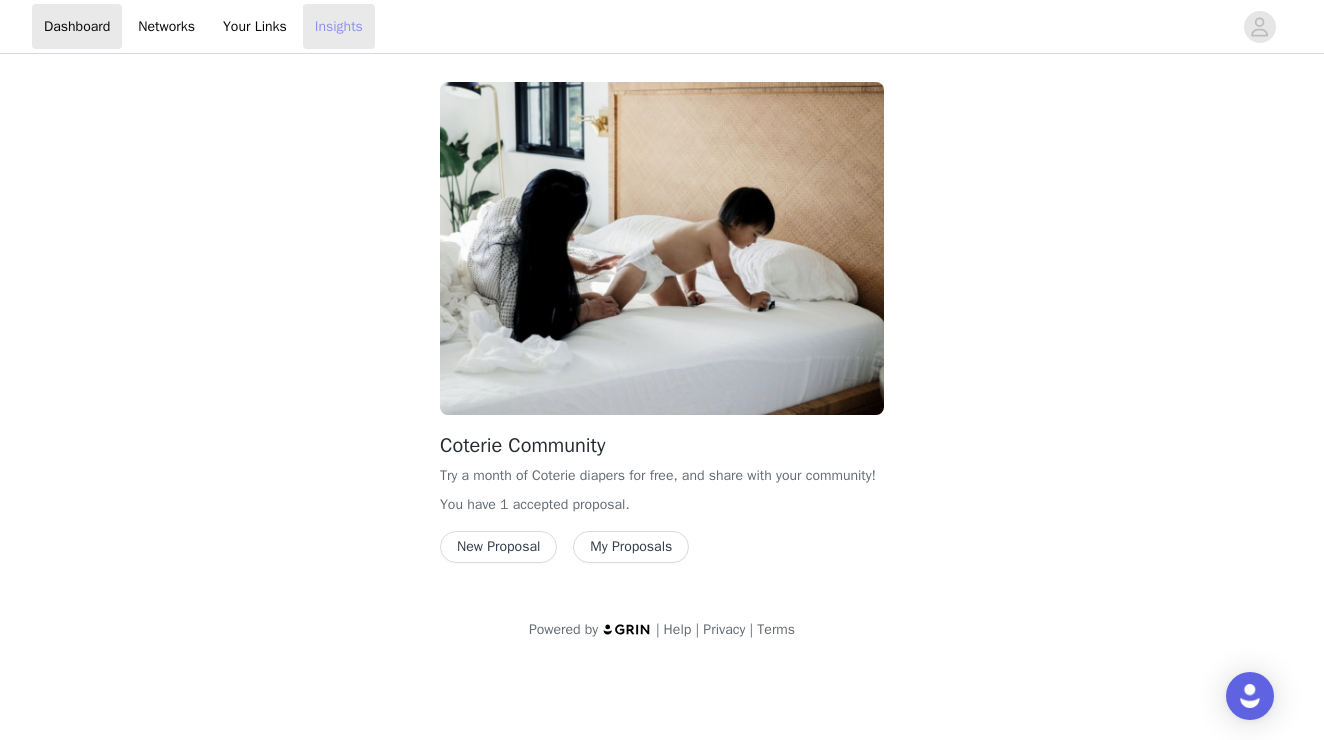 click on "Insights" at bounding box center [339, 26] 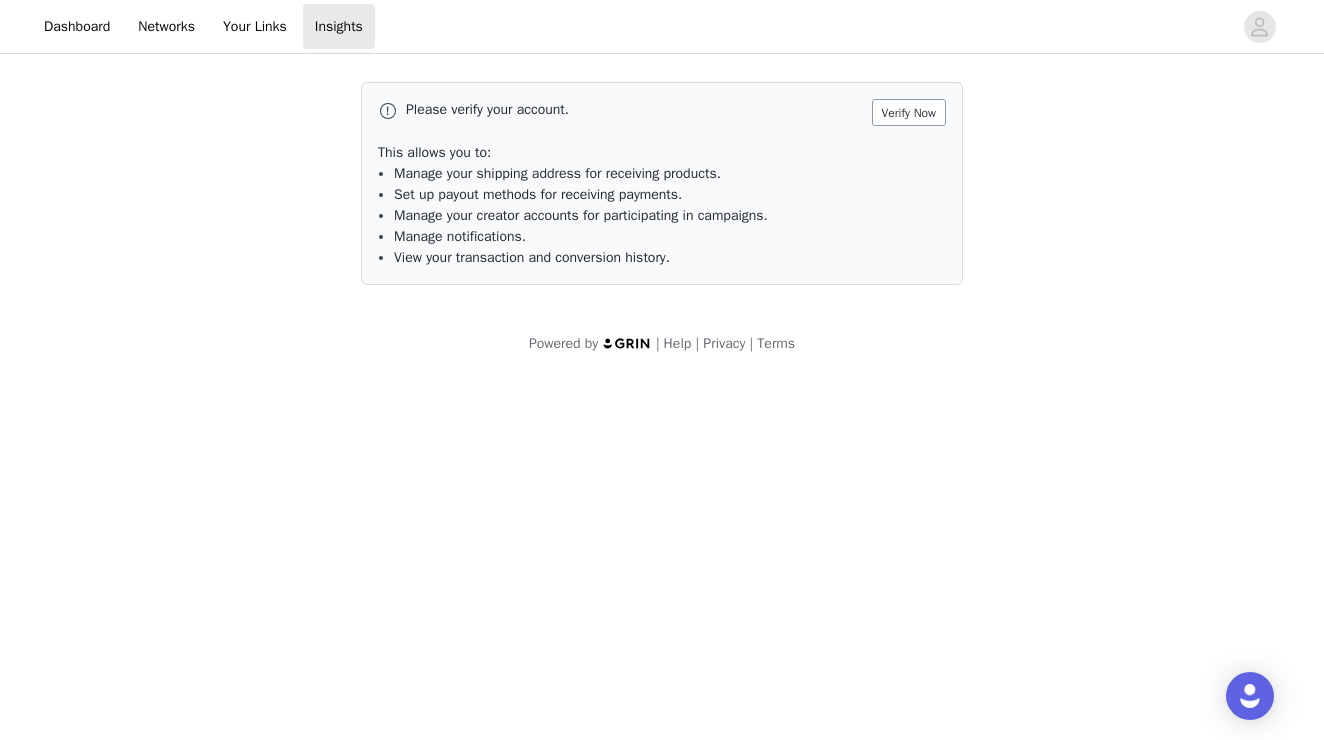 click on "Verify Now" at bounding box center (909, 112) 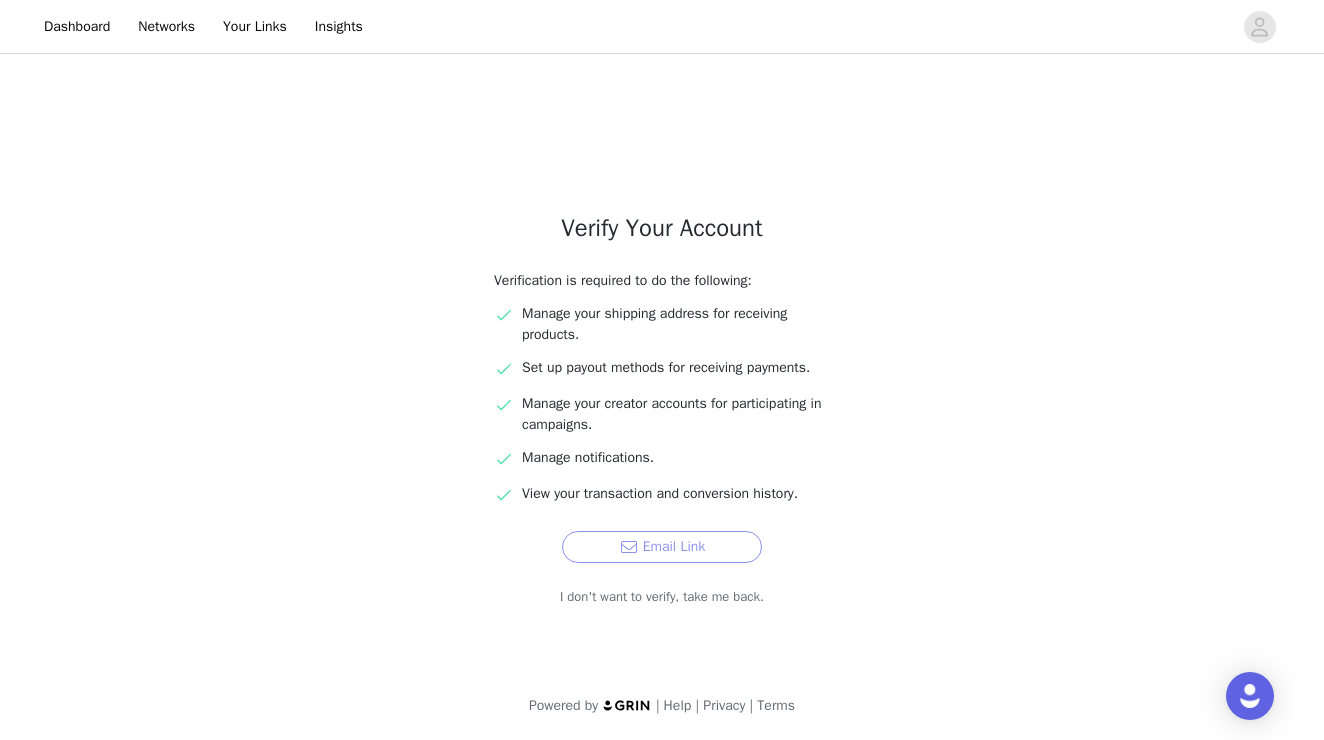 click on "Email Link" at bounding box center (662, 547) 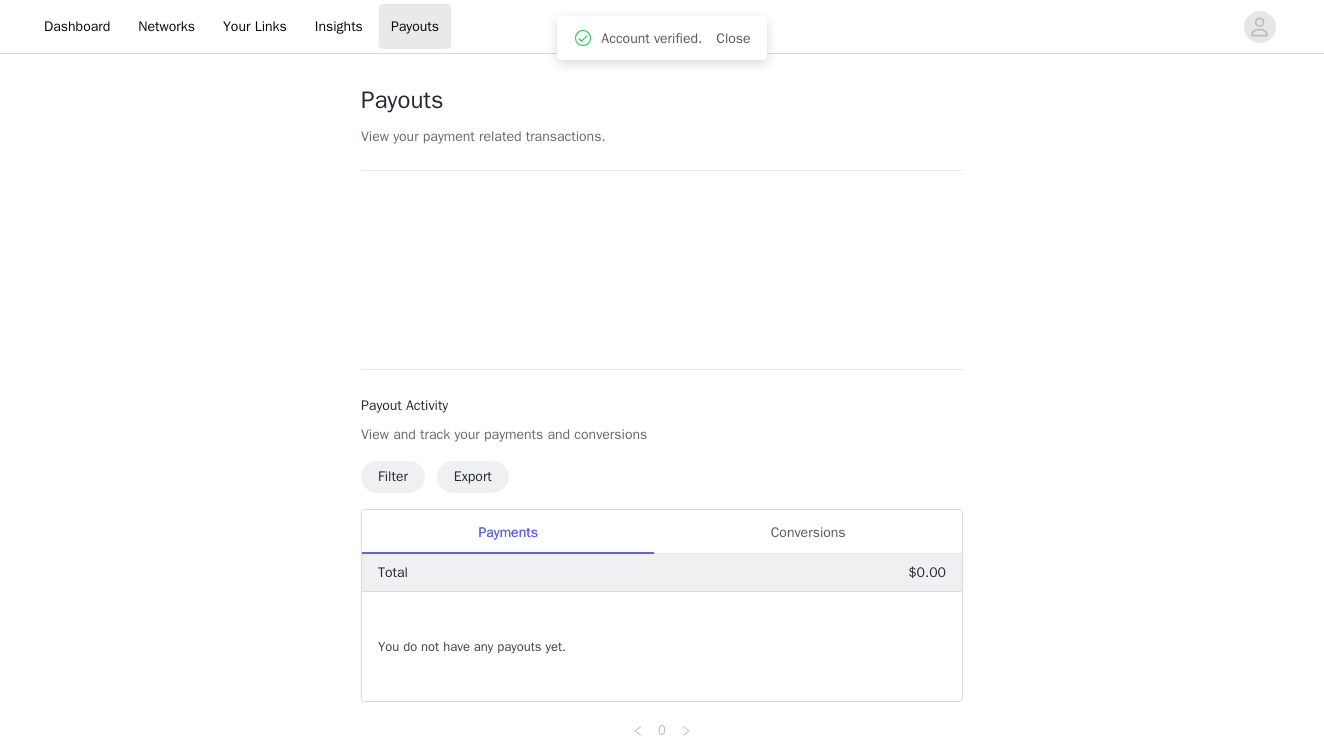 scroll, scrollTop: 0, scrollLeft: 0, axis: both 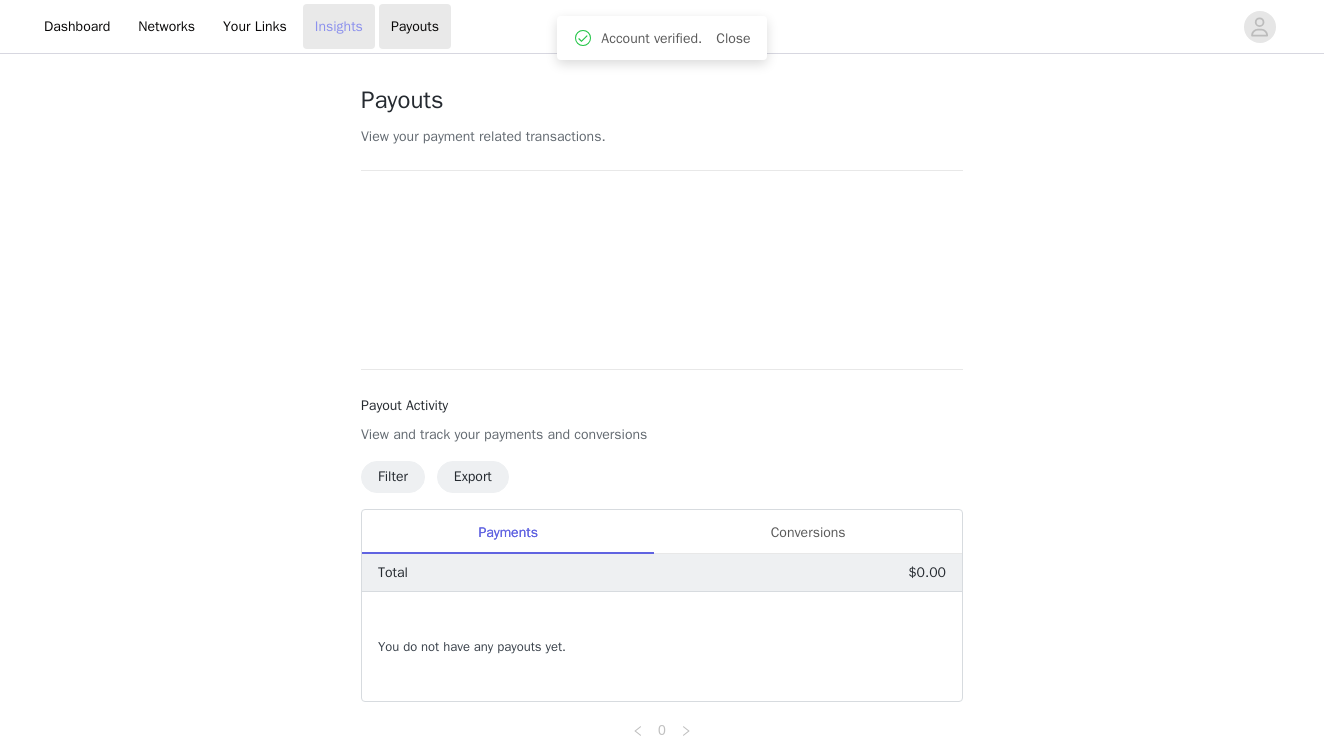 click on "Insights" at bounding box center (339, 26) 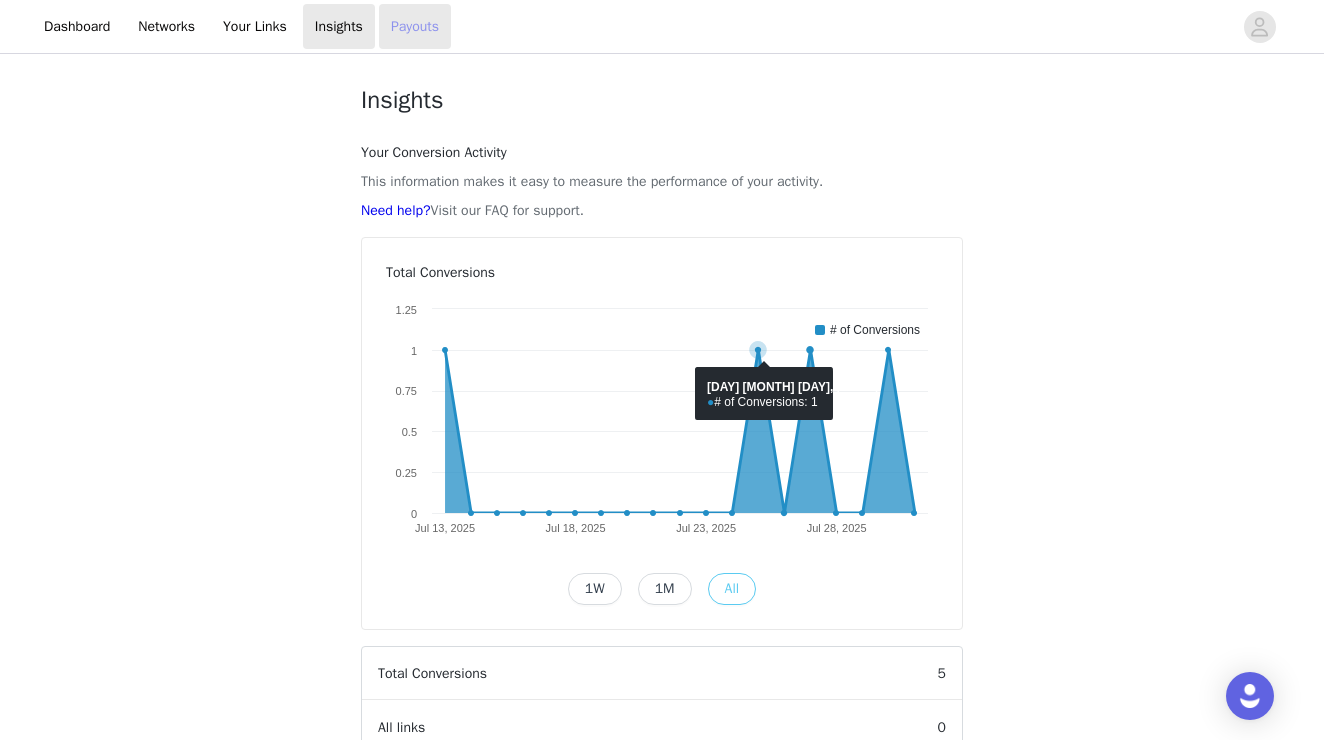 scroll, scrollTop: 0, scrollLeft: 0, axis: both 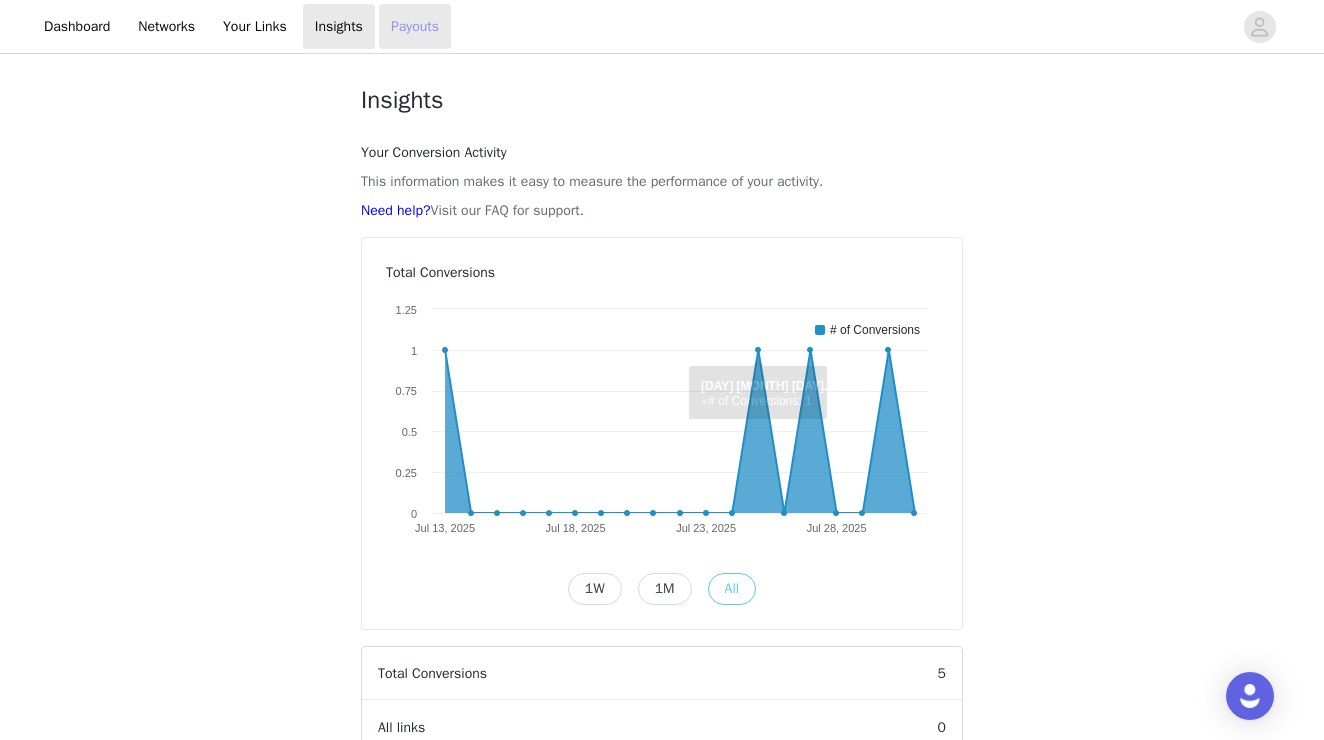 click on "Payouts" at bounding box center (415, 26) 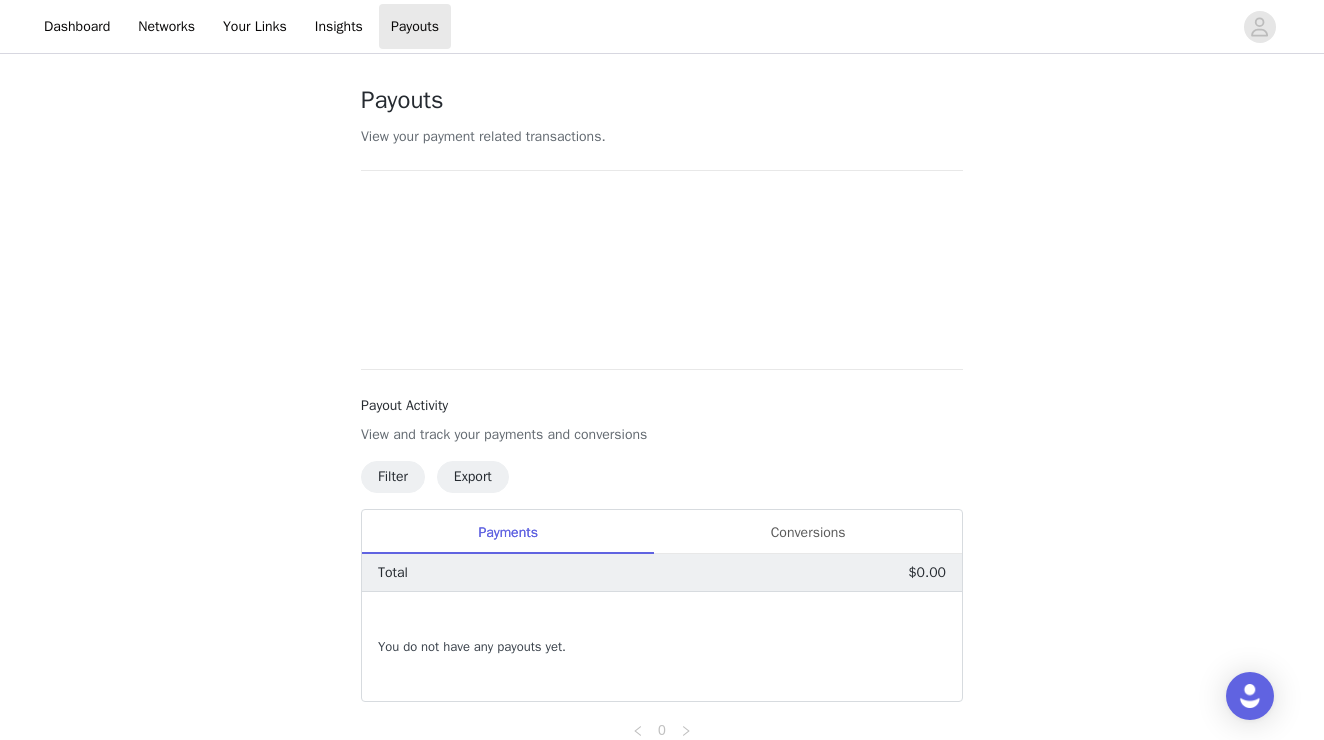 scroll, scrollTop: 94, scrollLeft: 0, axis: vertical 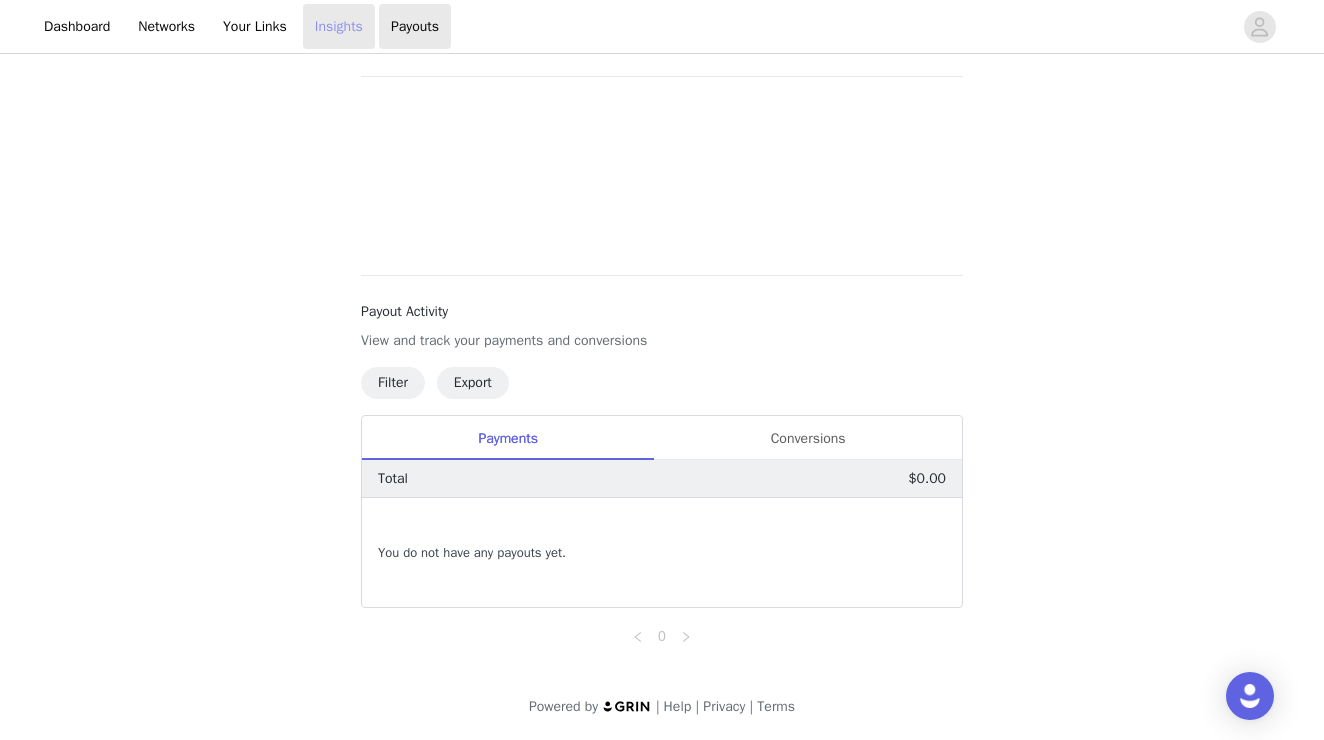click on "Insights" at bounding box center (339, 26) 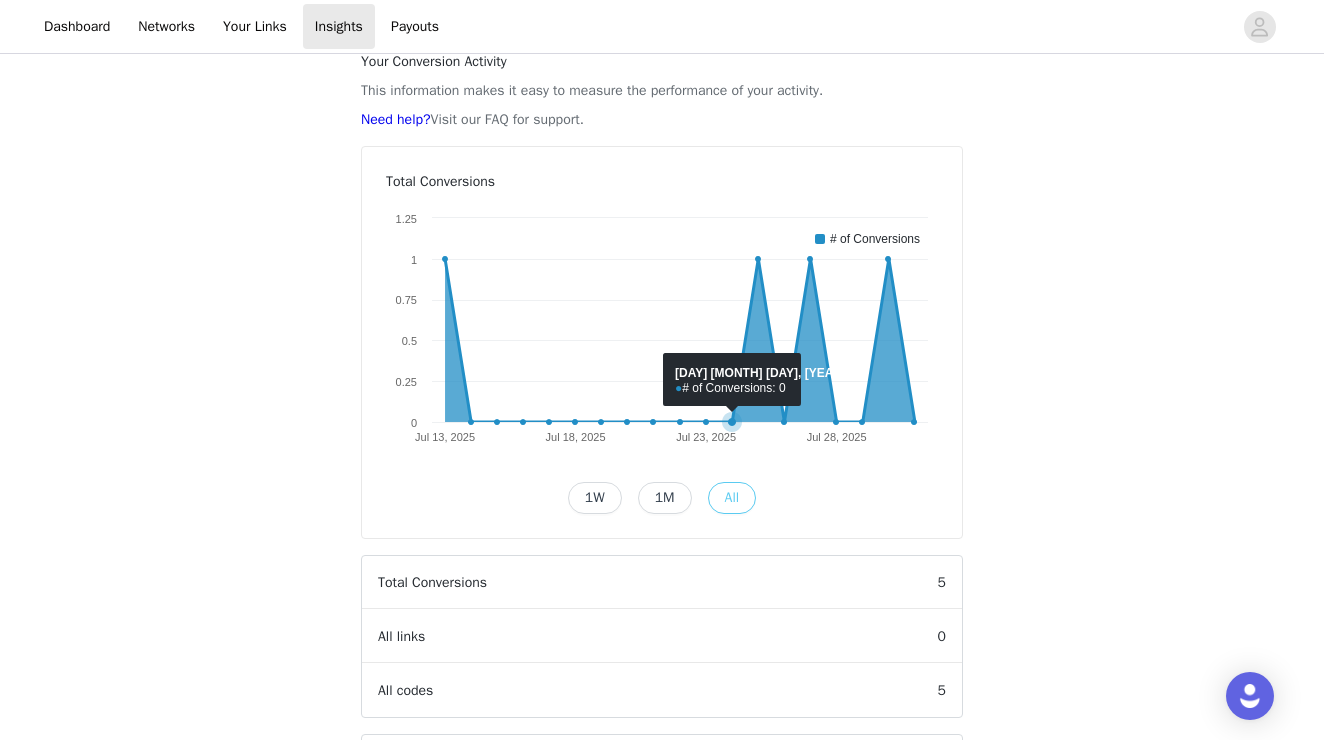 scroll, scrollTop: 95, scrollLeft: 0, axis: vertical 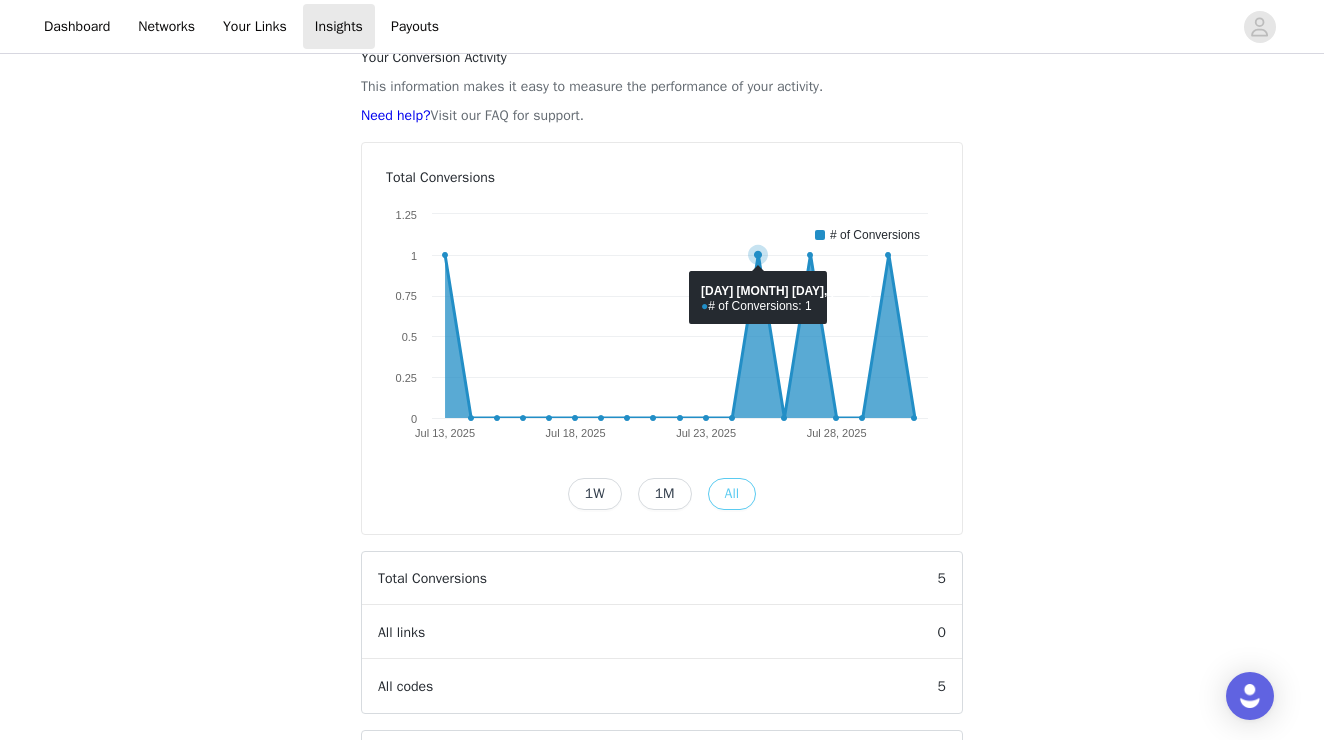 click 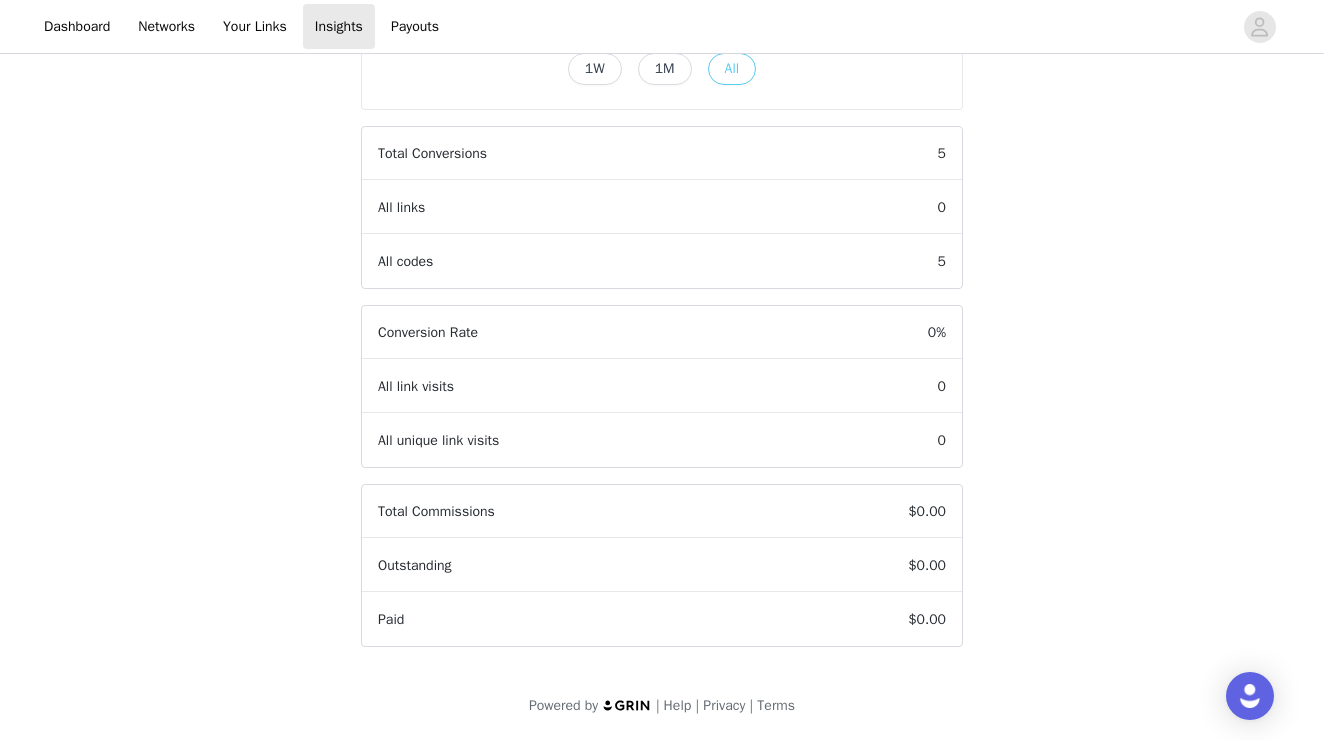 scroll, scrollTop: 520, scrollLeft: 0, axis: vertical 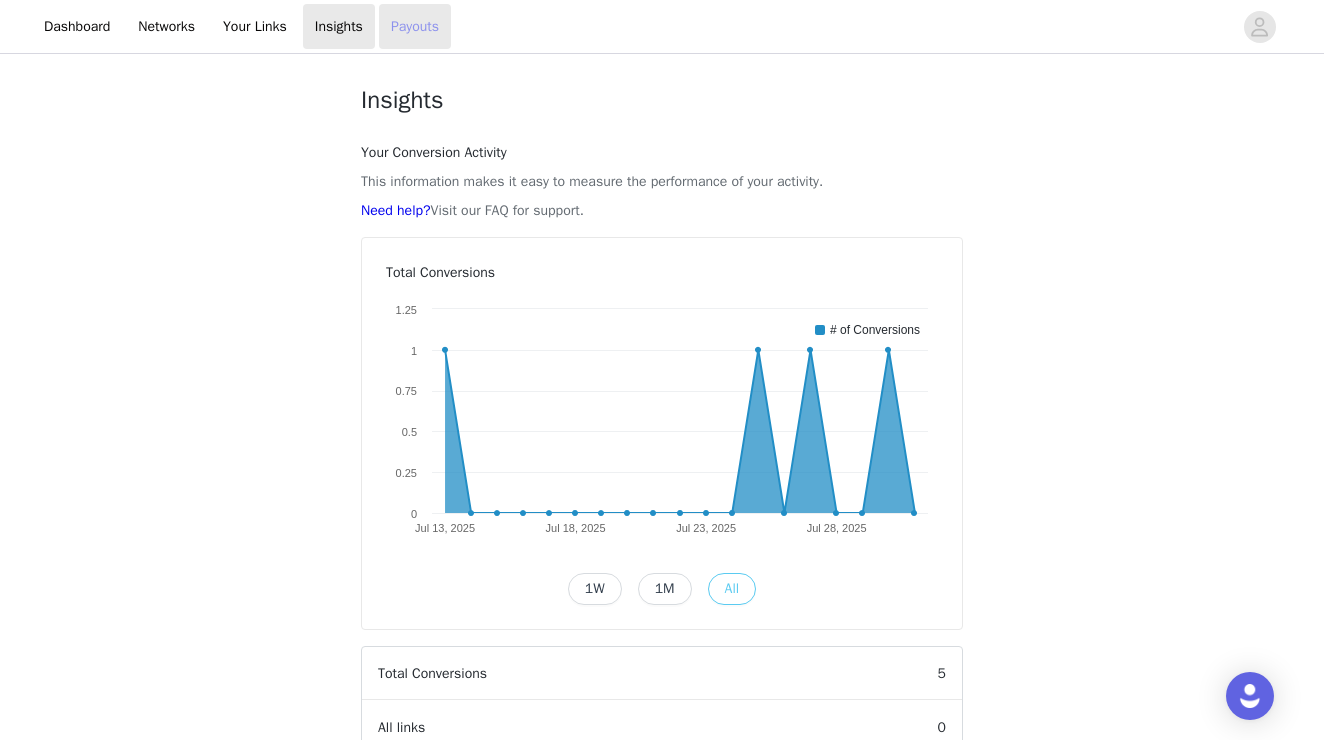 click on "Payouts" at bounding box center (415, 26) 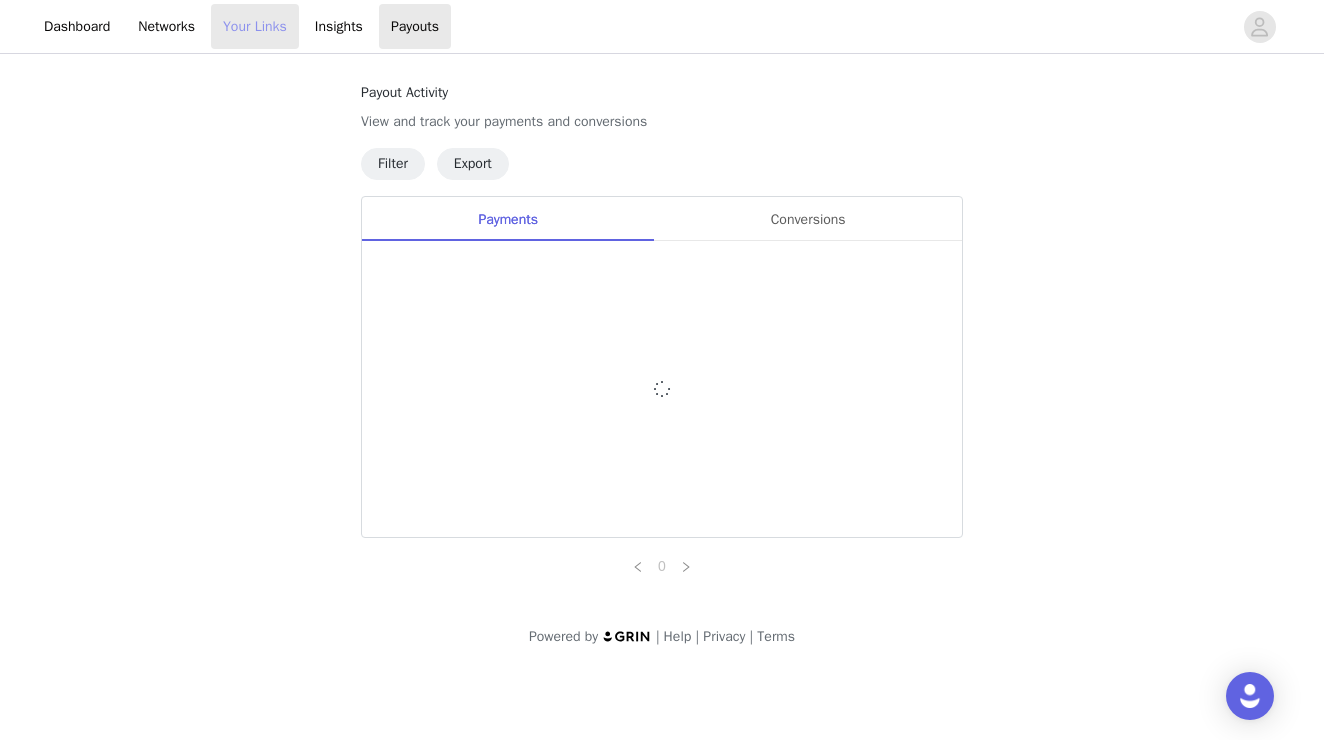 click on "Your Links" at bounding box center (255, 26) 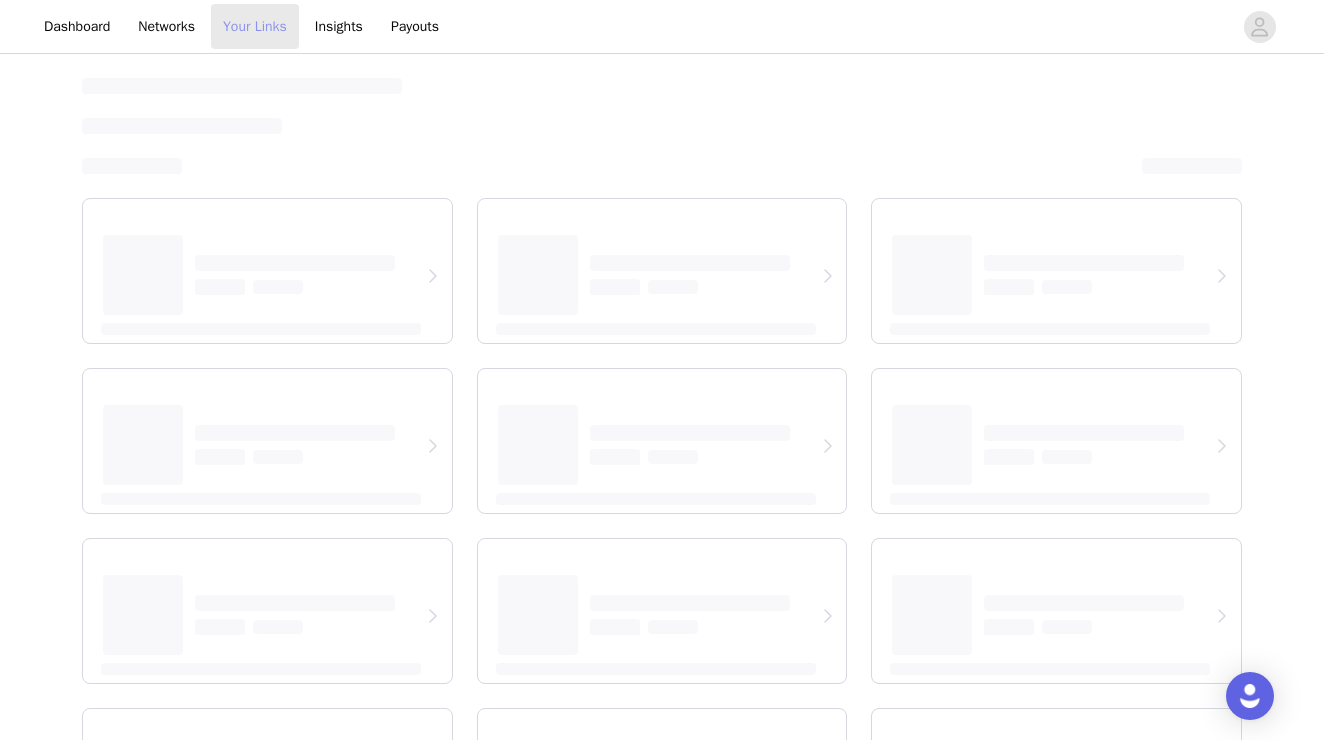 select on "12" 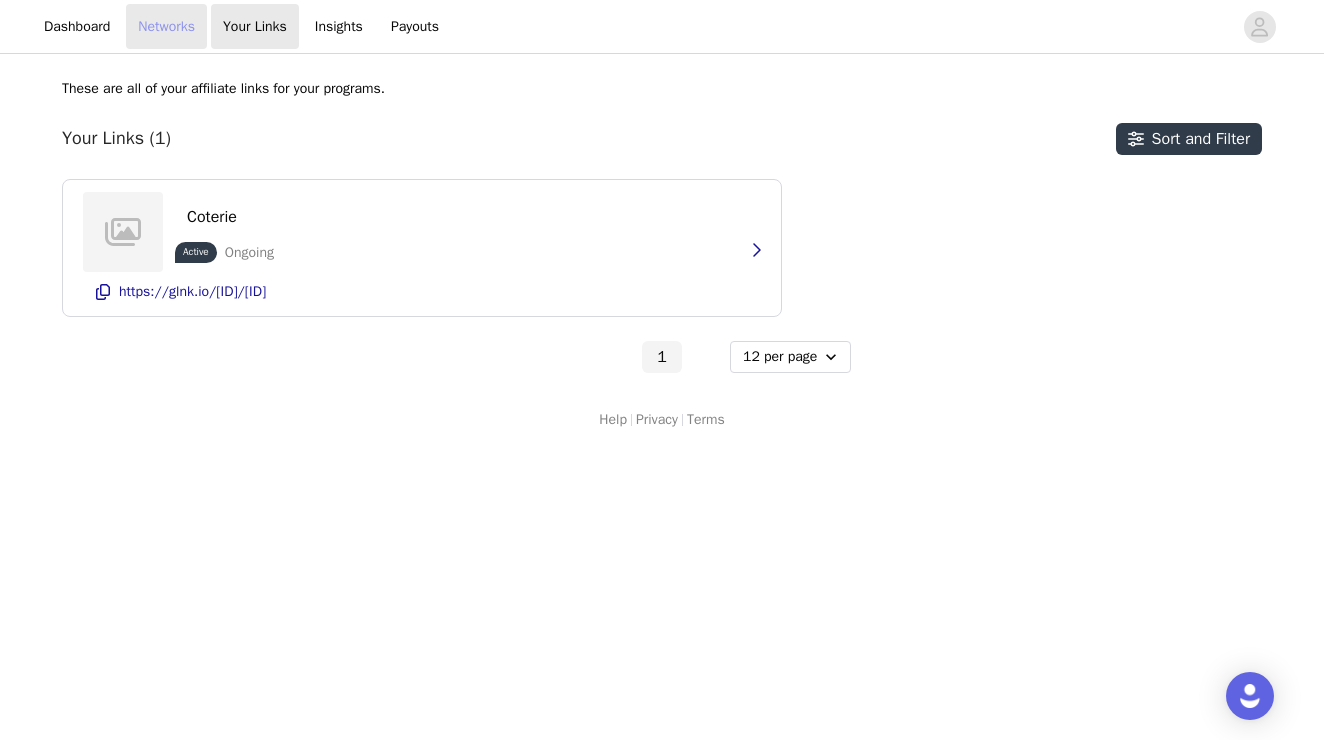 click on "Networks" at bounding box center [166, 26] 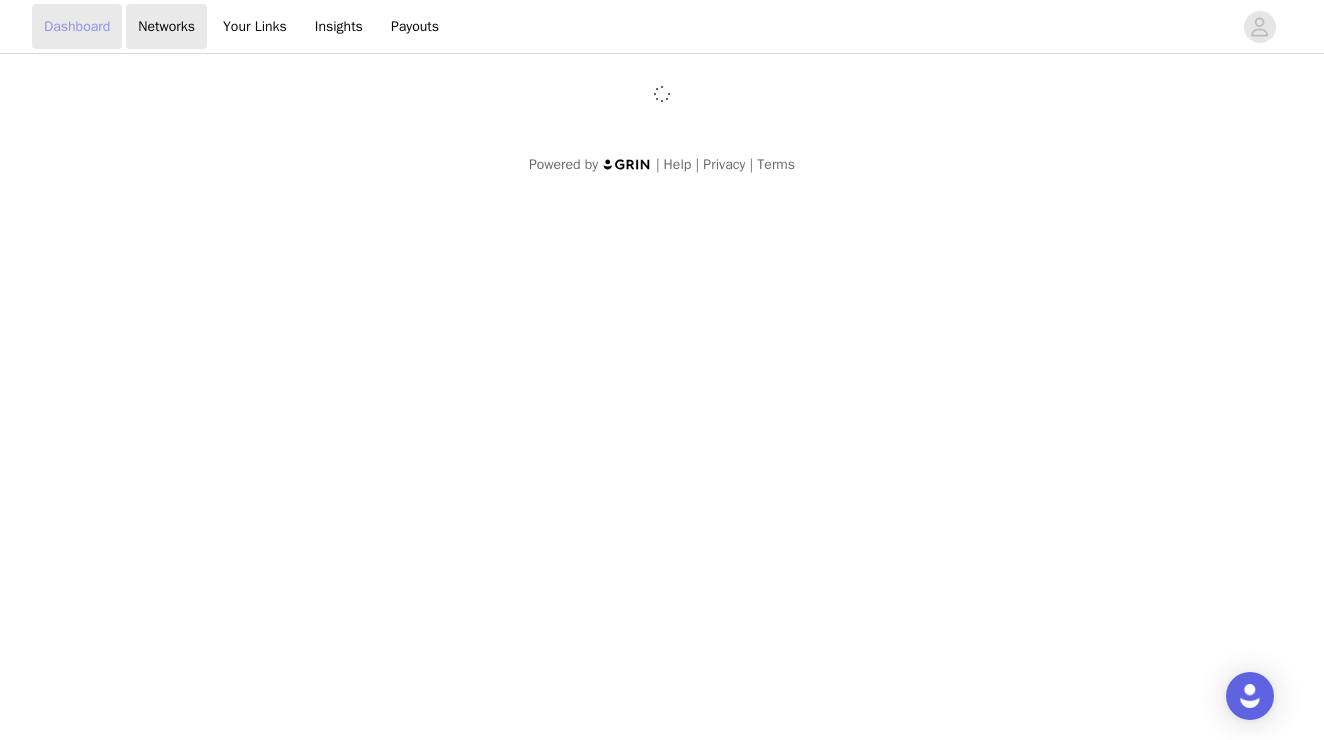click on "Dashboard" at bounding box center (77, 26) 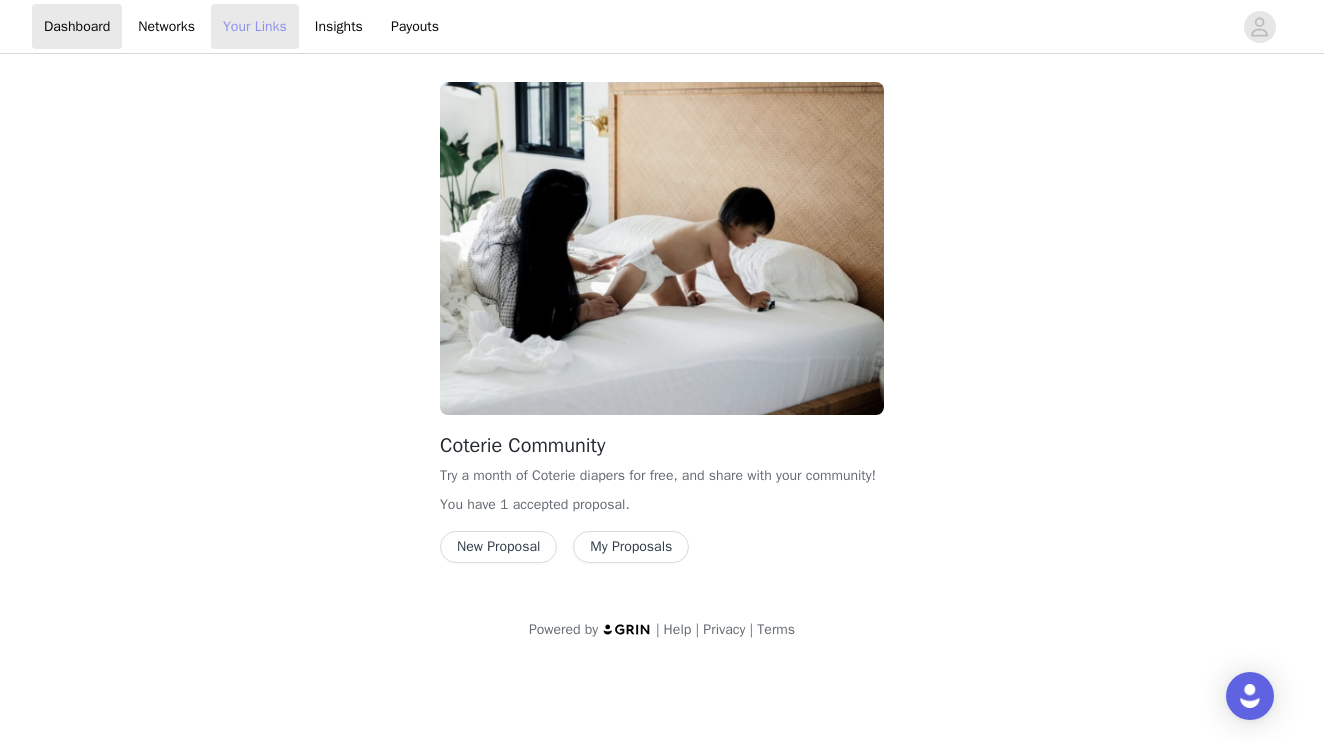 click on "Your Links" at bounding box center [255, 26] 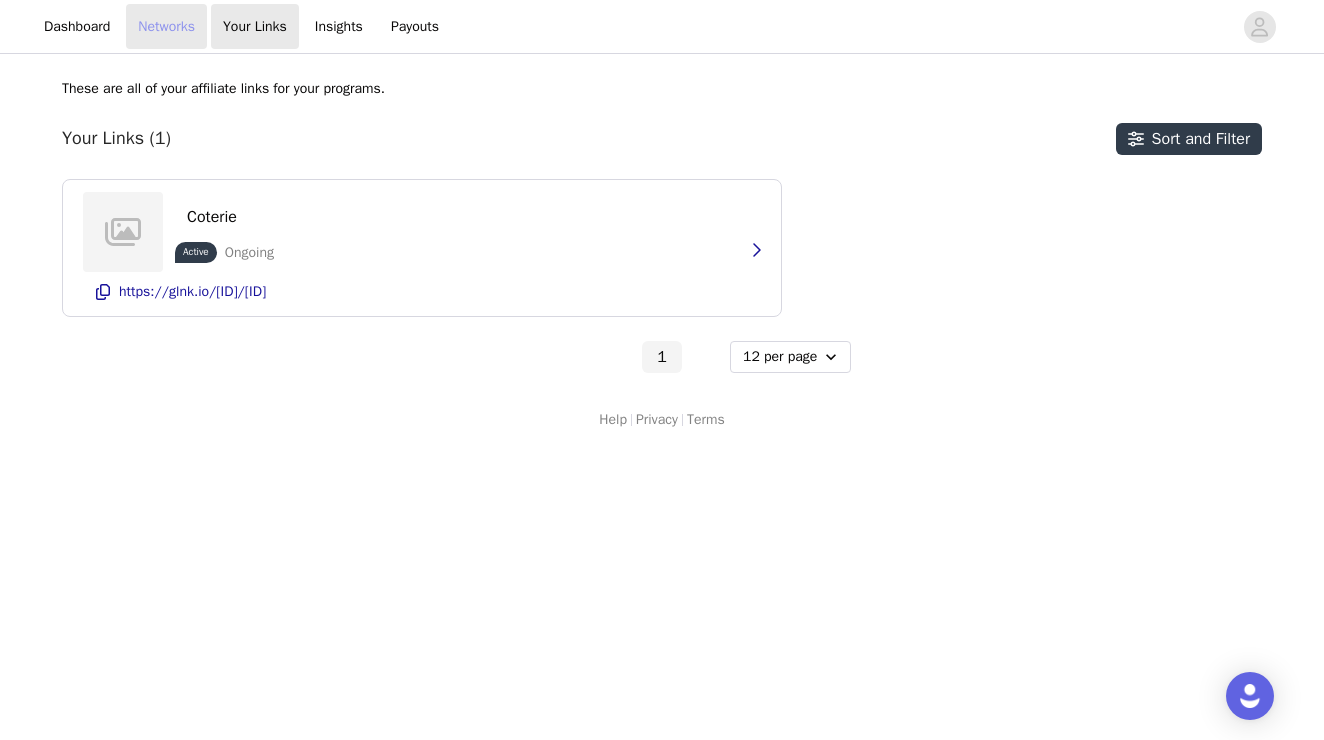 click on "Networks" at bounding box center (166, 26) 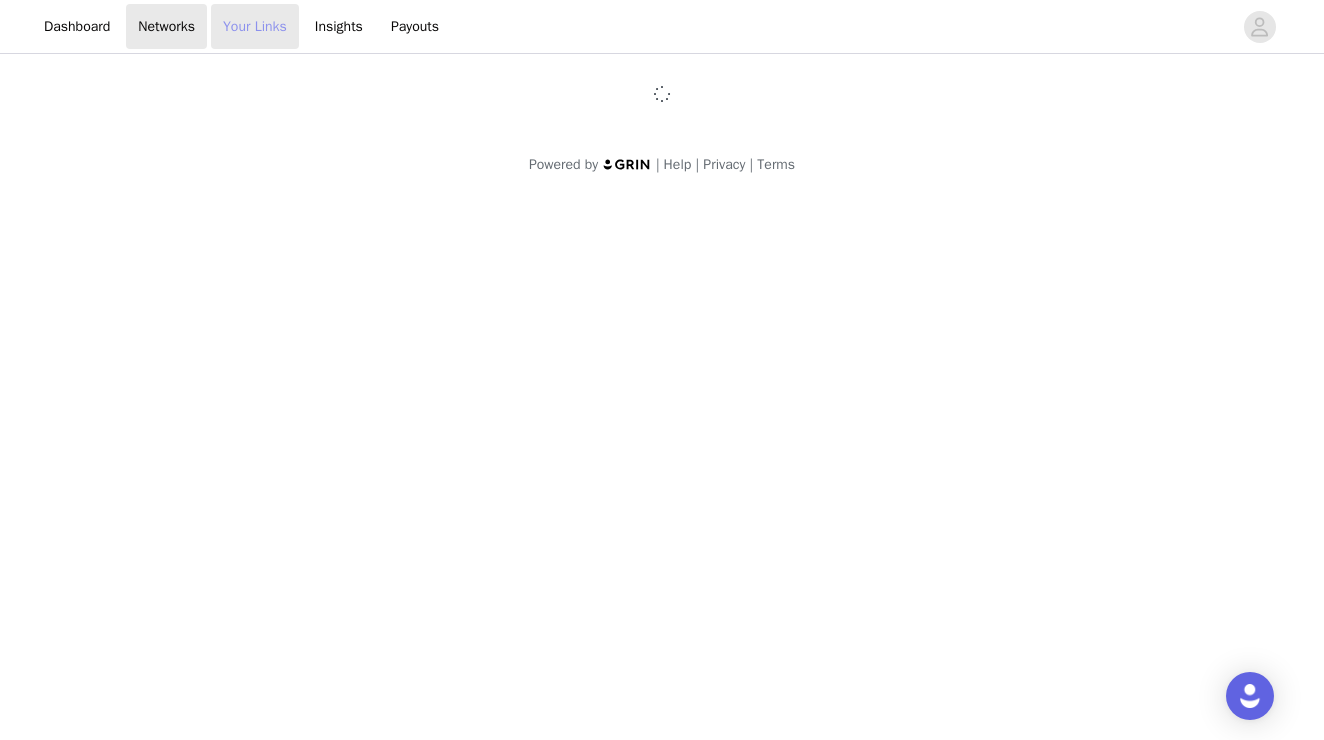 click on "Your Links" at bounding box center [255, 26] 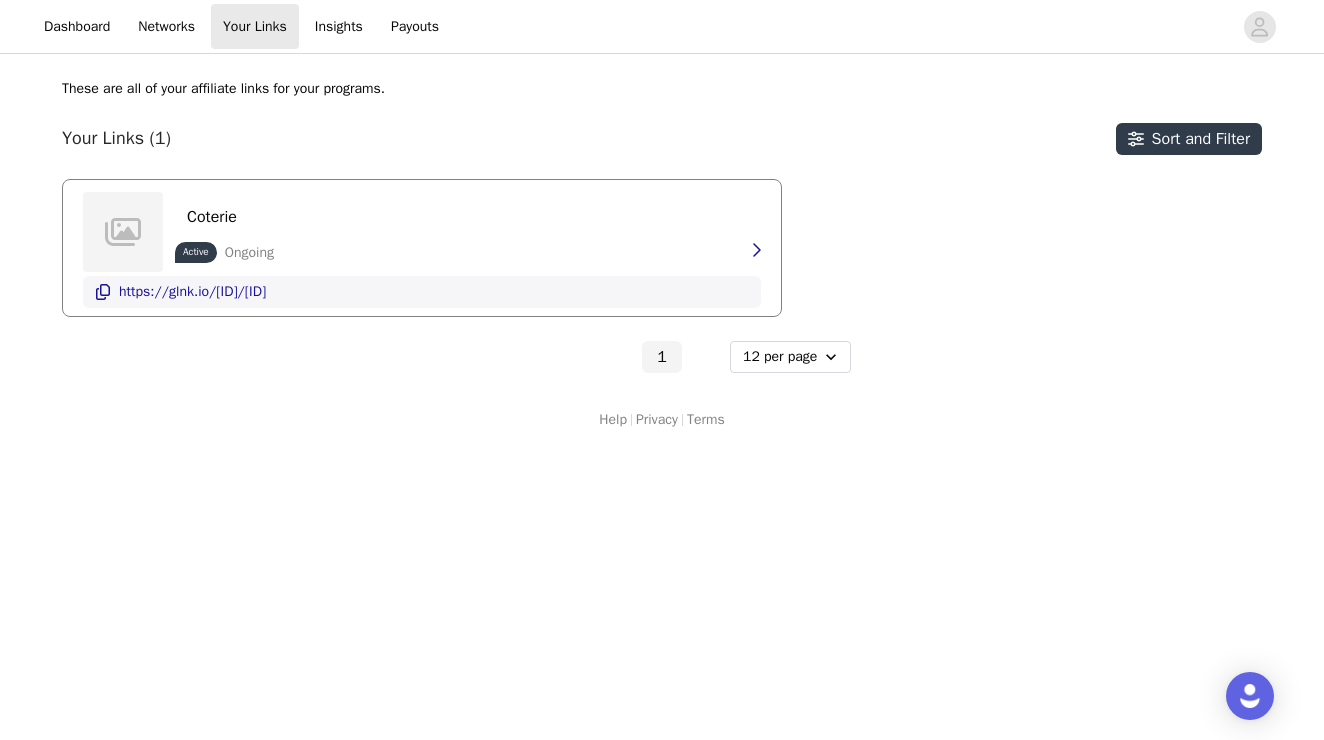 click on "https://glnk.io/1m23/breanna202369z" at bounding box center [192, 292] 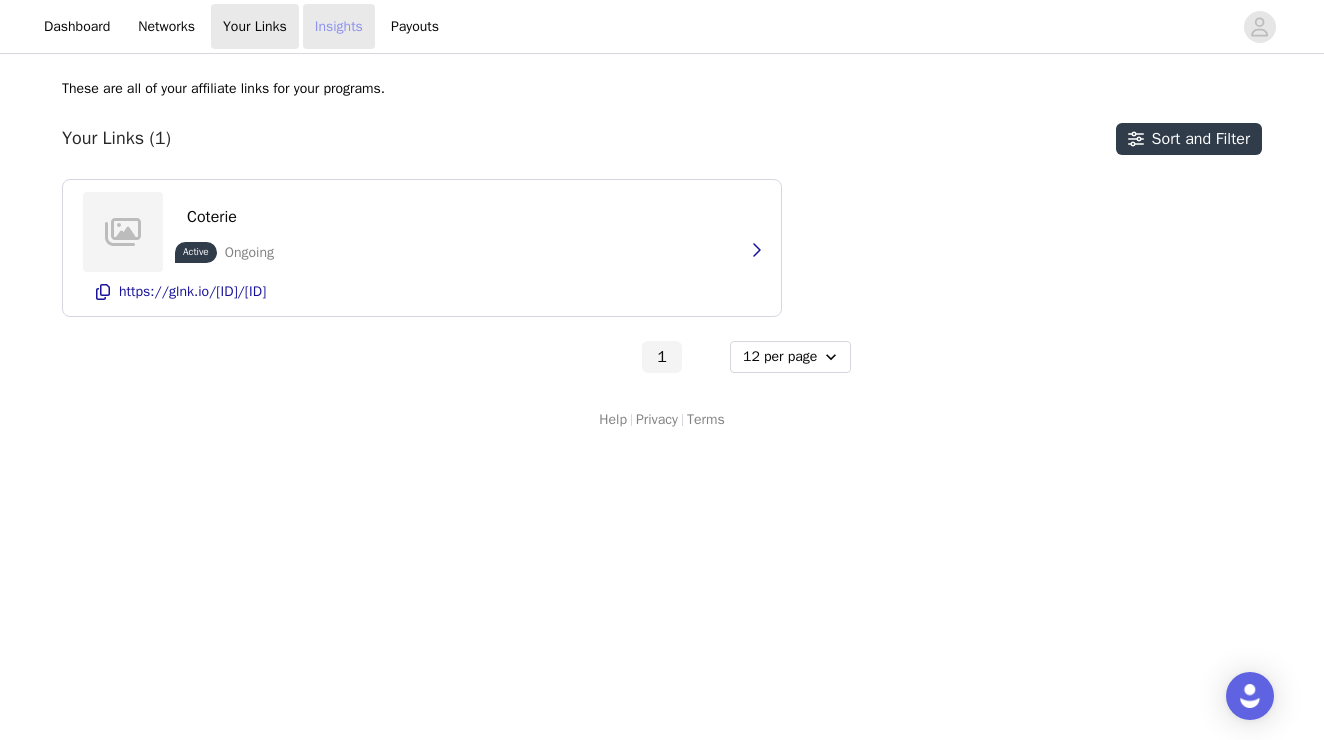 click on "Insights" at bounding box center [339, 26] 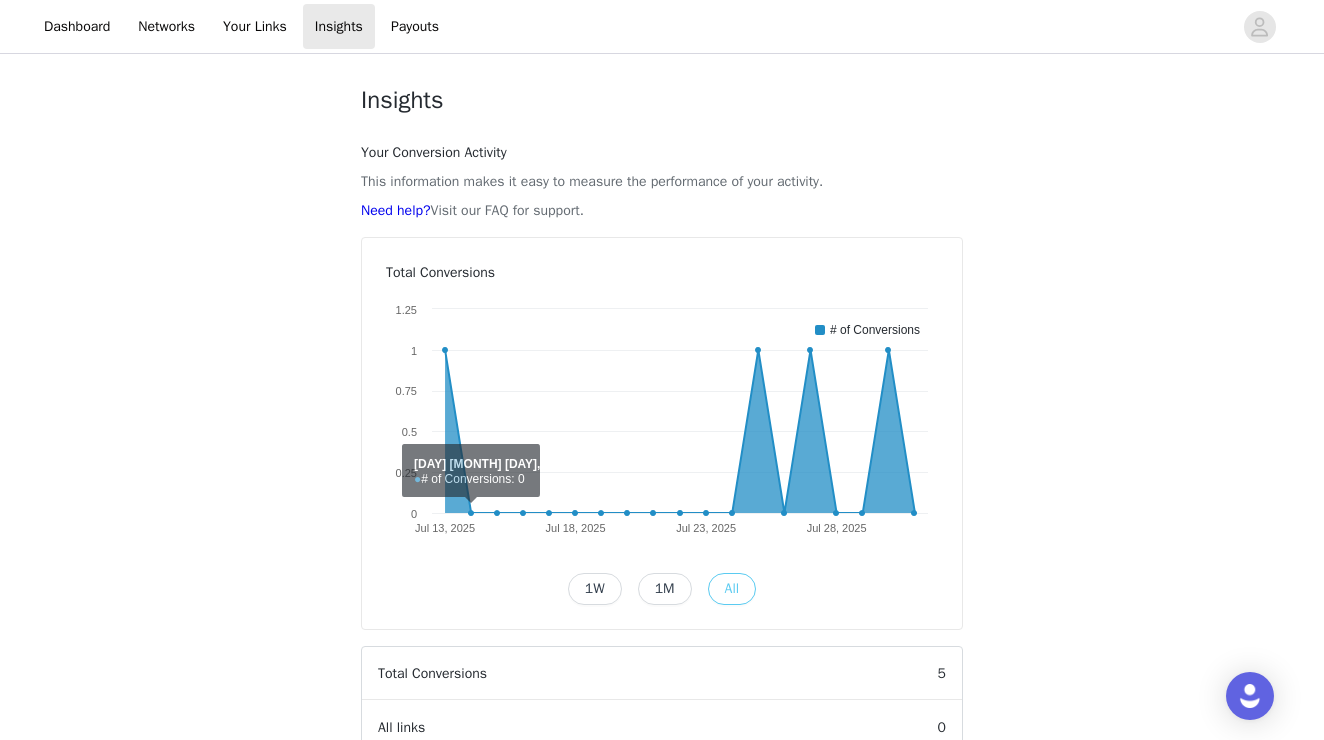 scroll, scrollTop: 0, scrollLeft: 0, axis: both 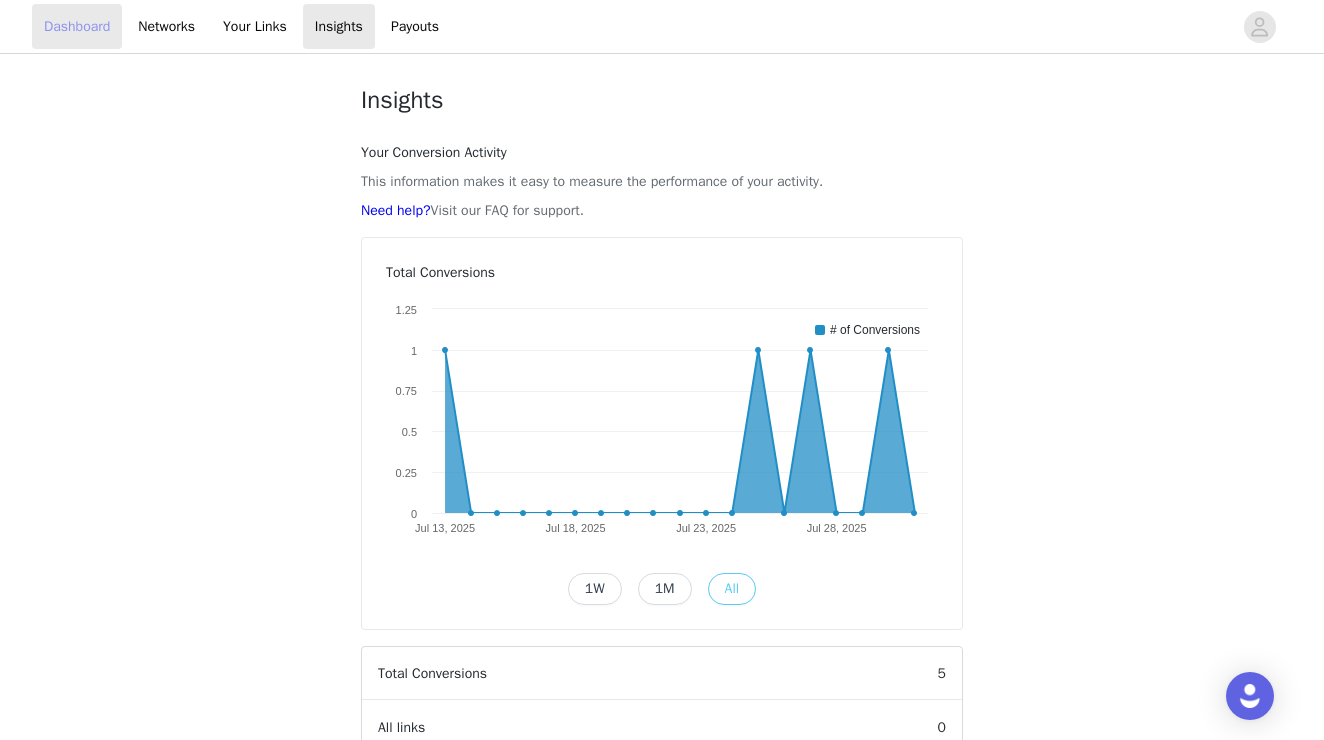click on "Dashboard" at bounding box center [77, 26] 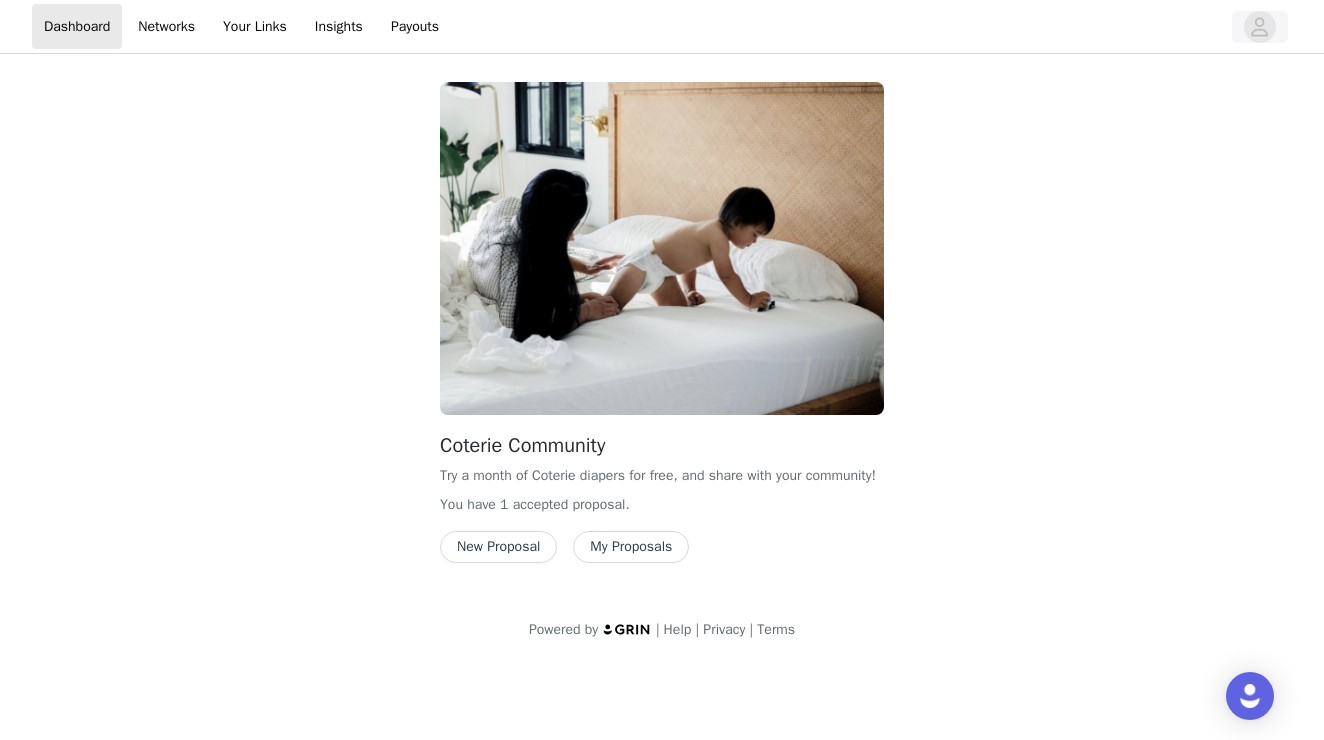 click 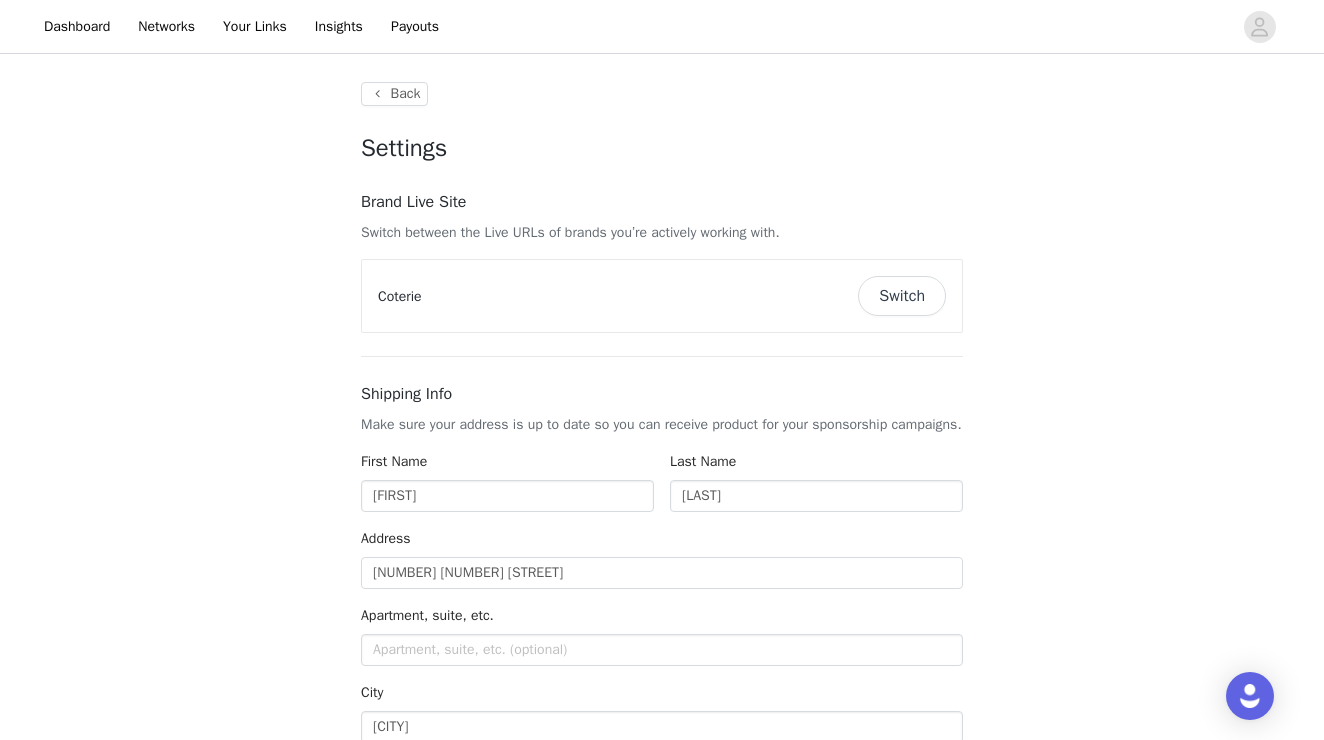 type on "+1 (United States)" 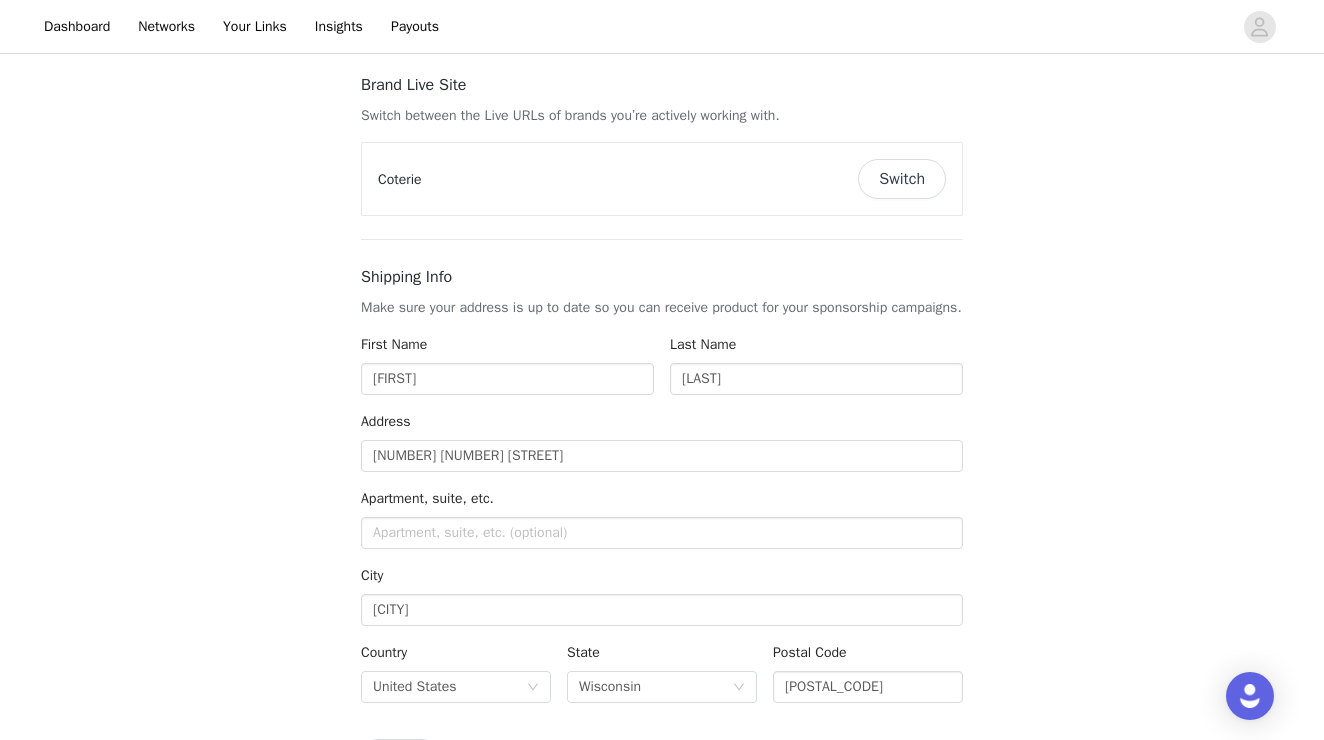 click on "Switch" at bounding box center (902, 179) 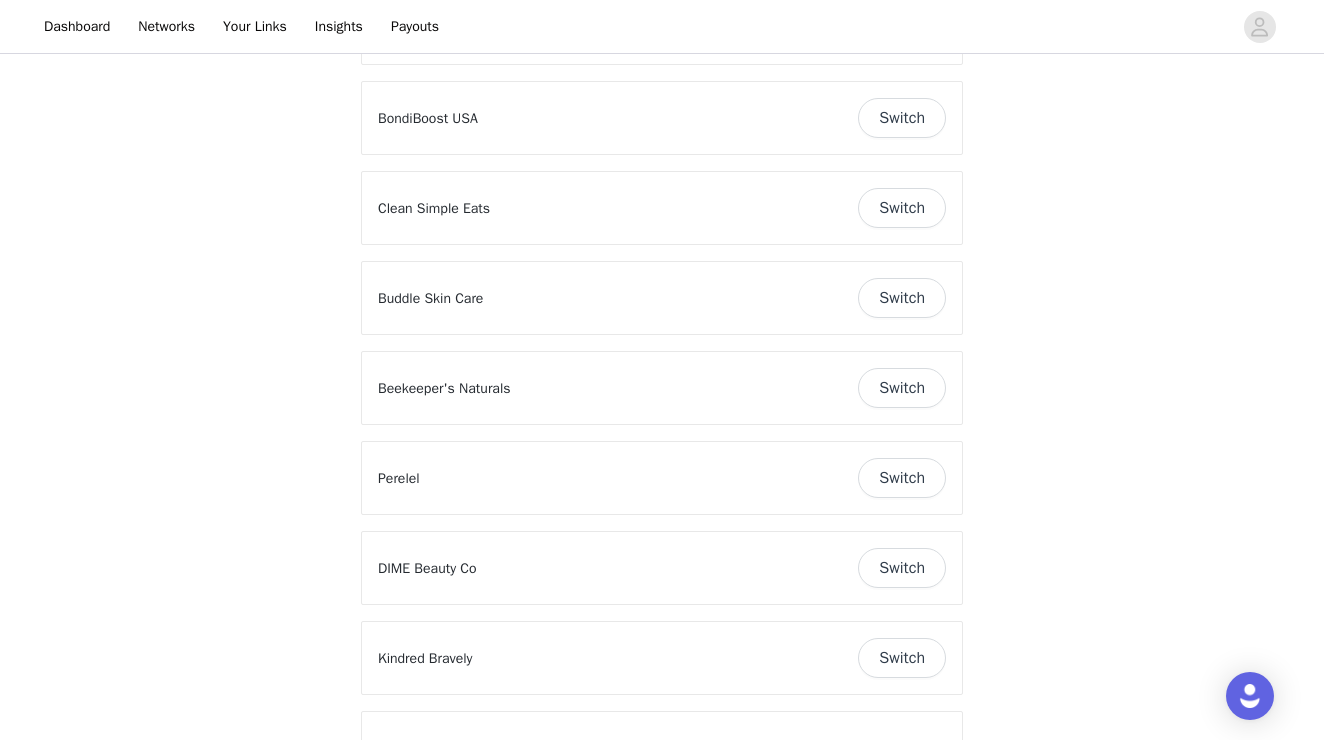 scroll, scrollTop: 380, scrollLeft: 0, axis: vertical 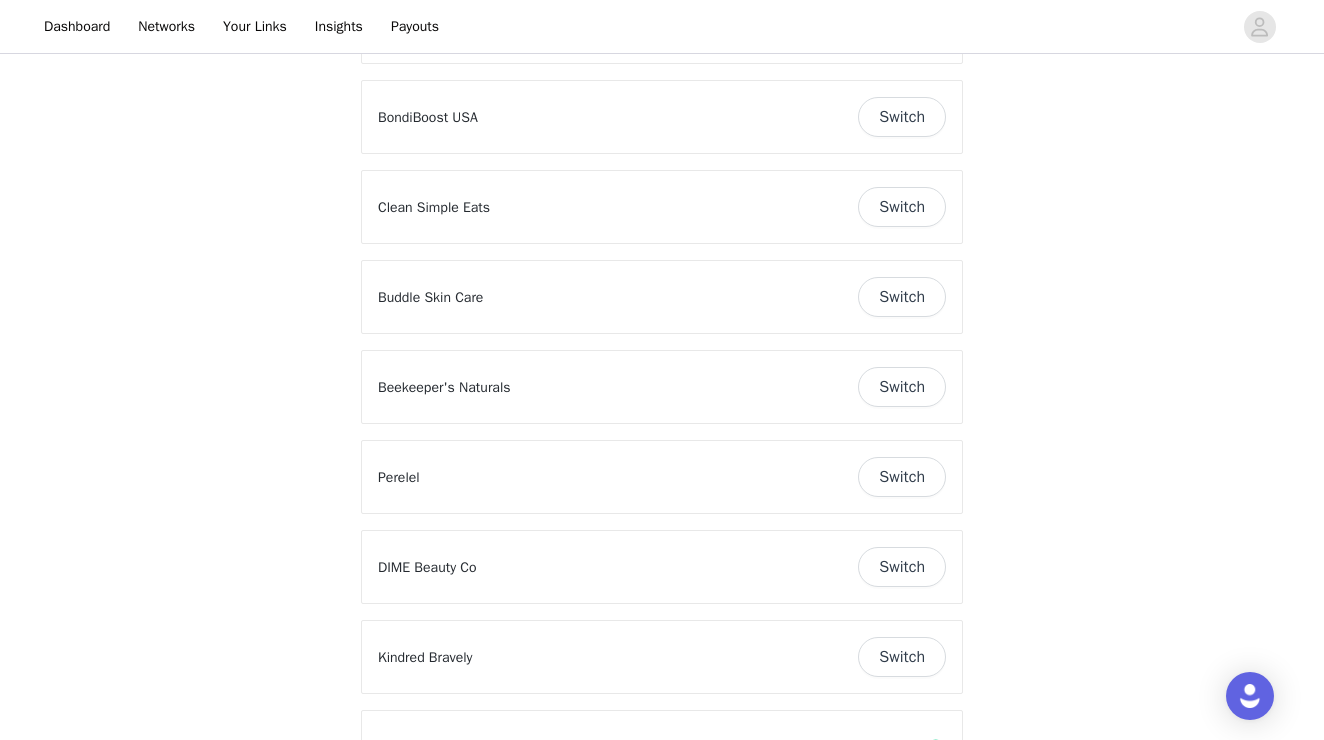 click on "Switch" at bounding box center (902, 207) 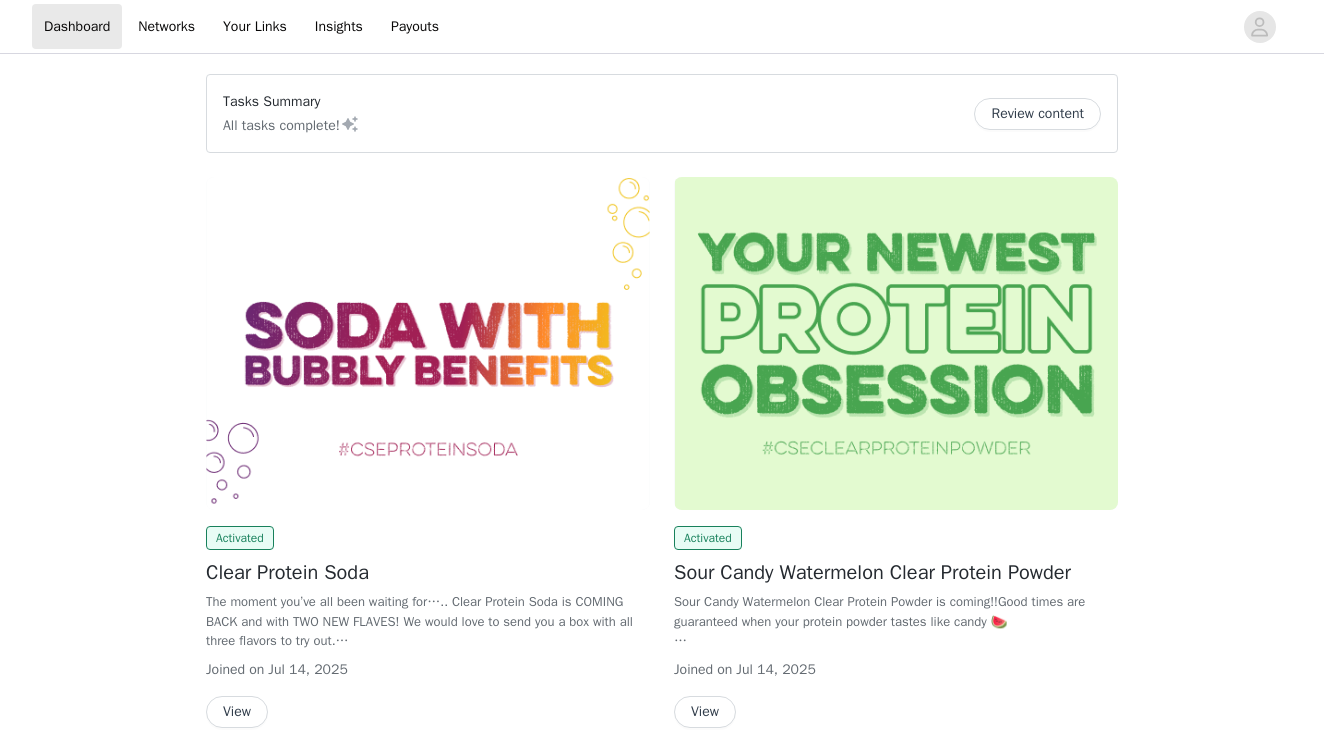 scroll, scrollTop: 0, scrollLeft: 0, axis: both 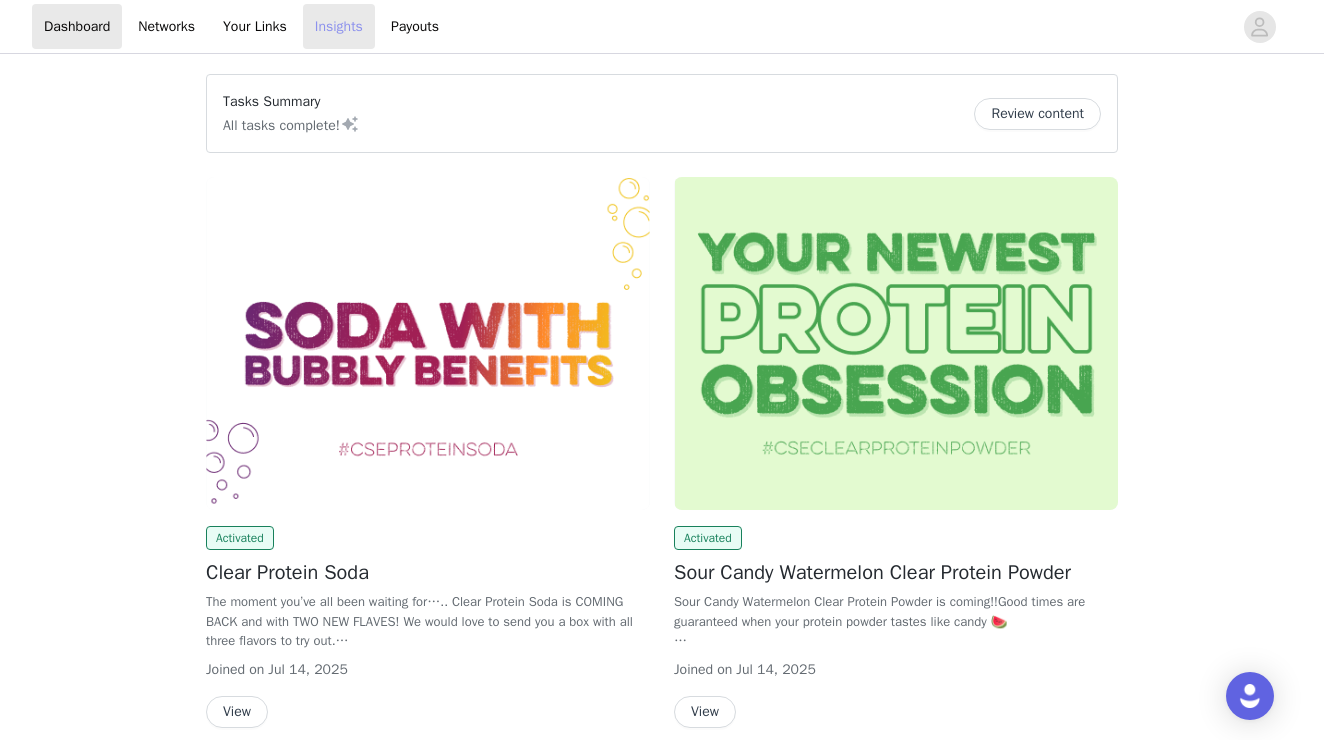 click on "Insights" at bounding box center (339, 26) 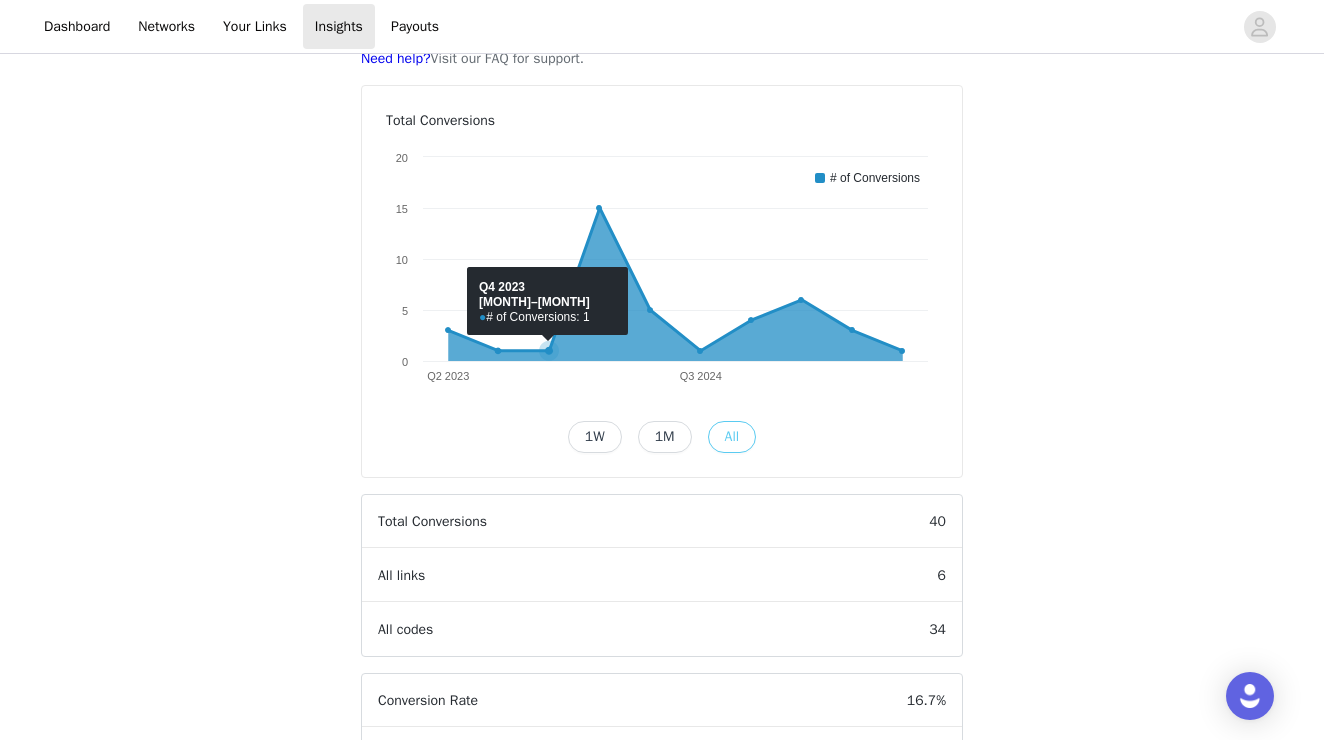 scroll, scrollTop: 170, scrollLeft: 0, axis: vertical 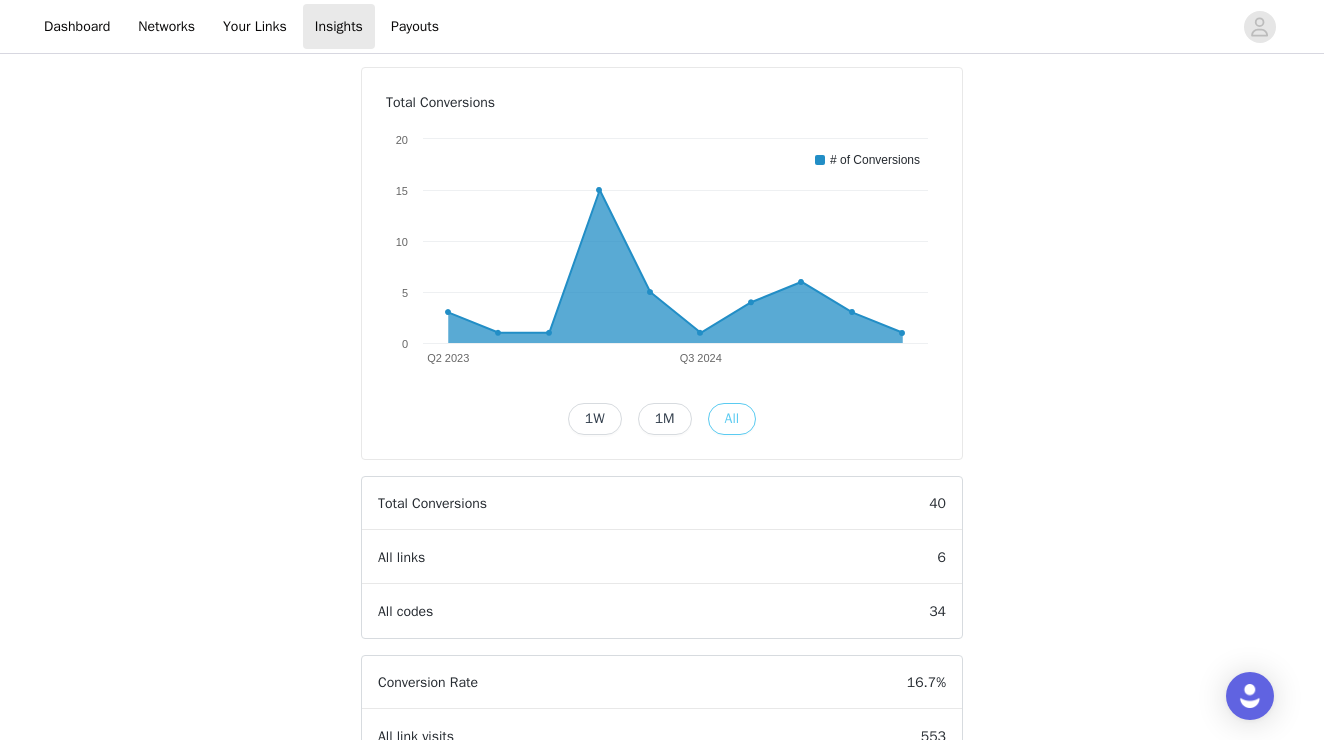 click on "1W" at bounding box center [595, 419] 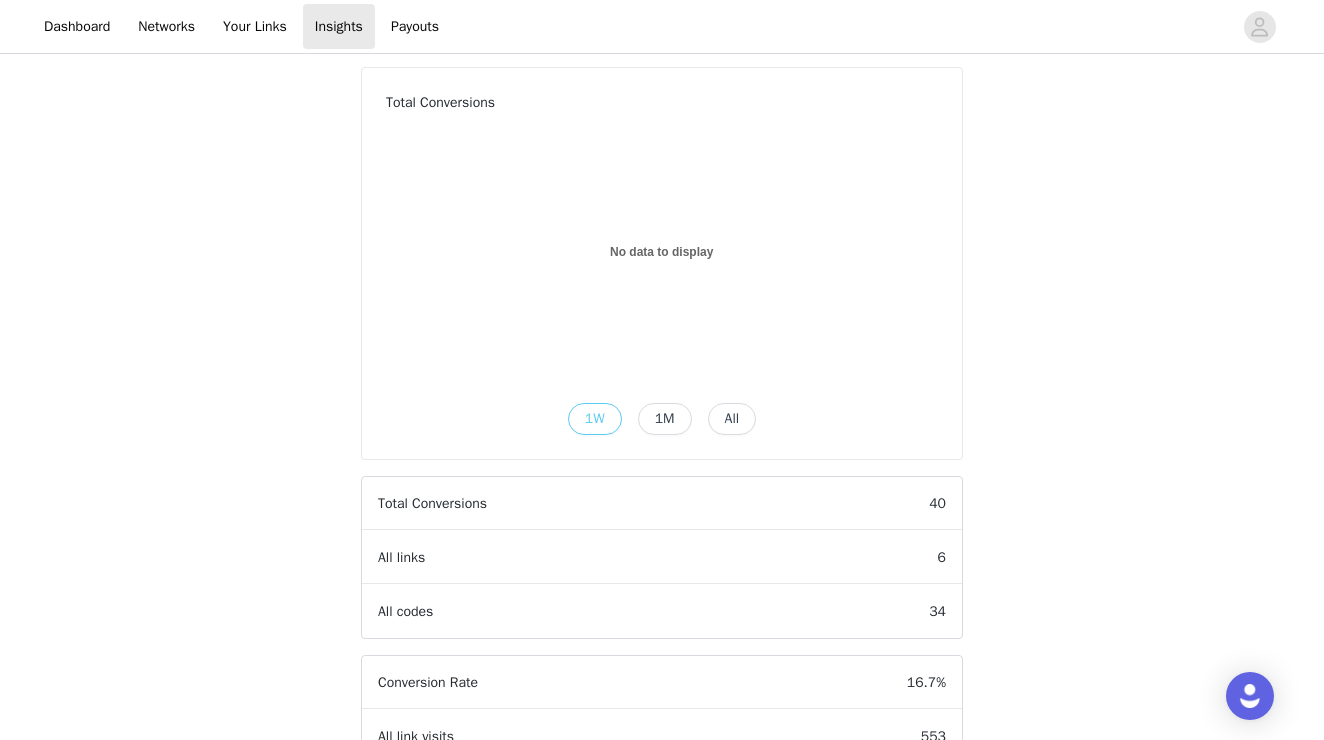 click on "1M" at bounding box center (665, 419) 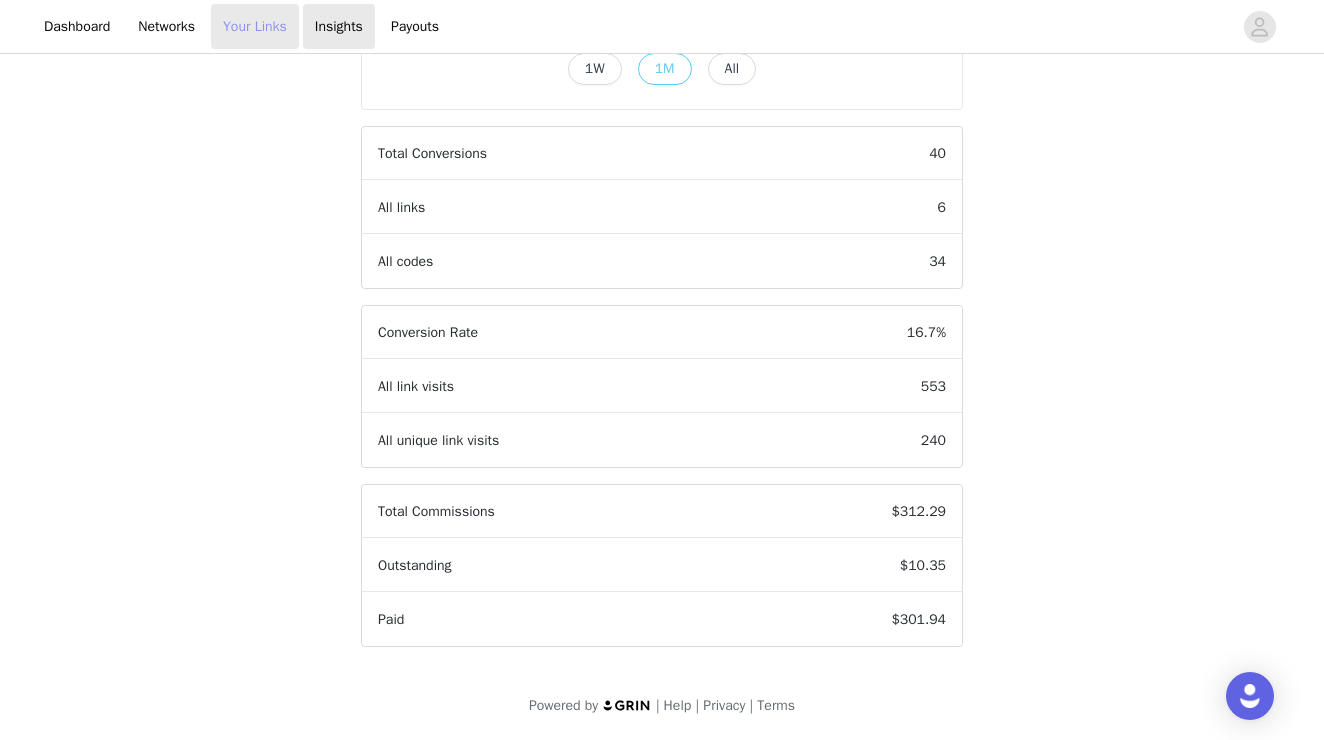 scroll, scrollTop: 0, scrollLeft: 0, axis: both 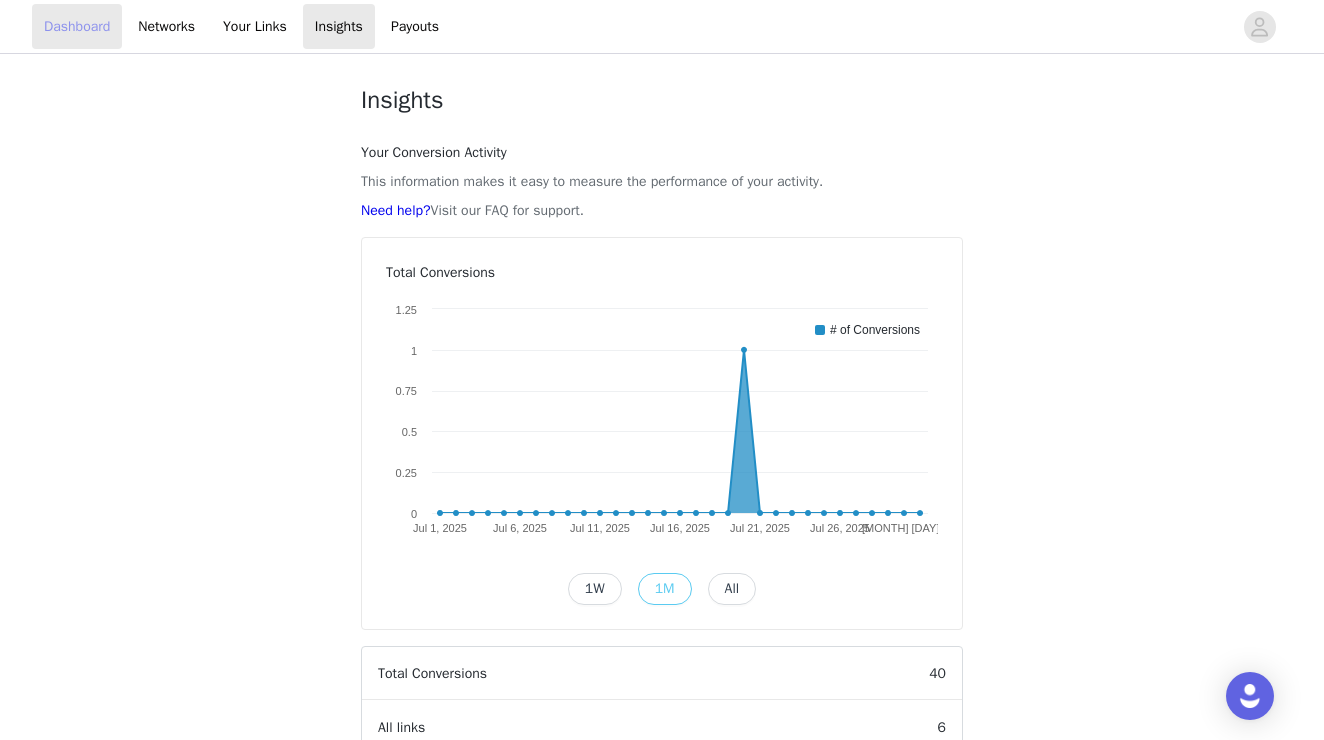 click on "Dashboard" at bounding box center (77, 26) 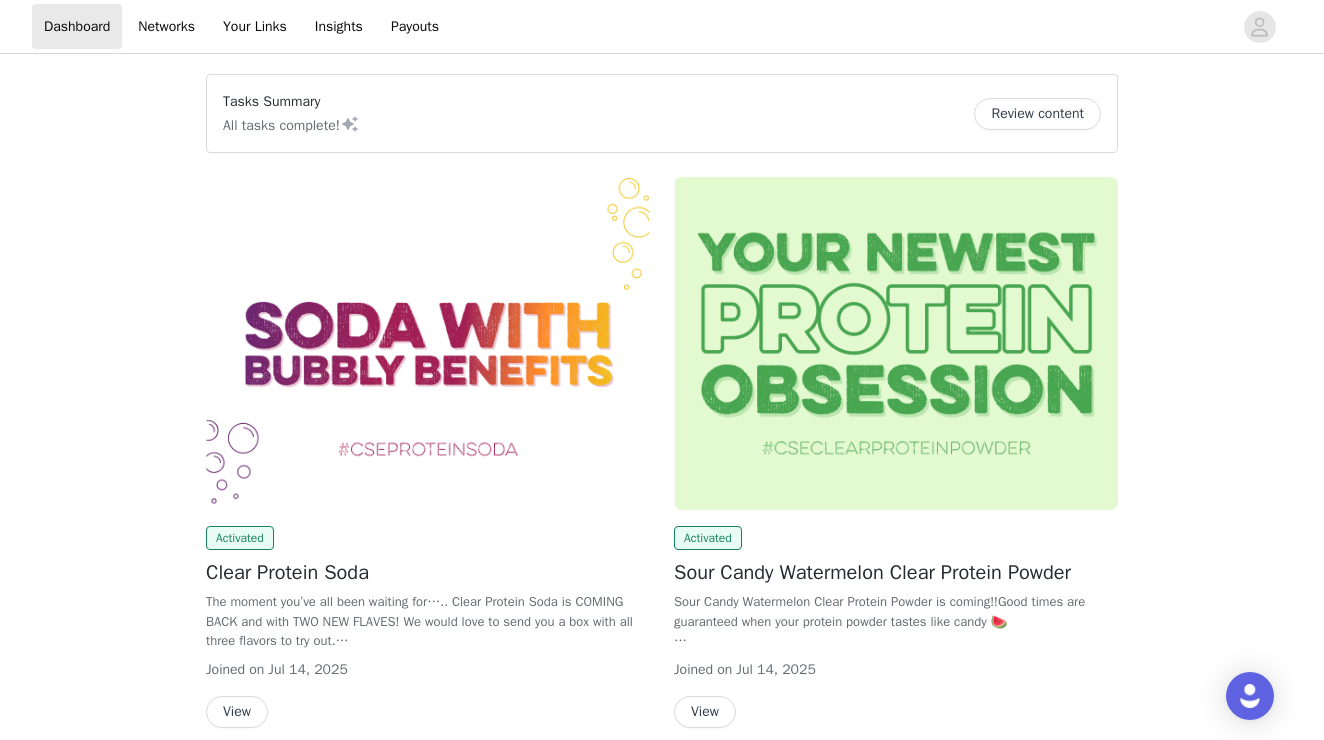 scroll, scrollTop: 0, scrollLeft: 0, axis: both 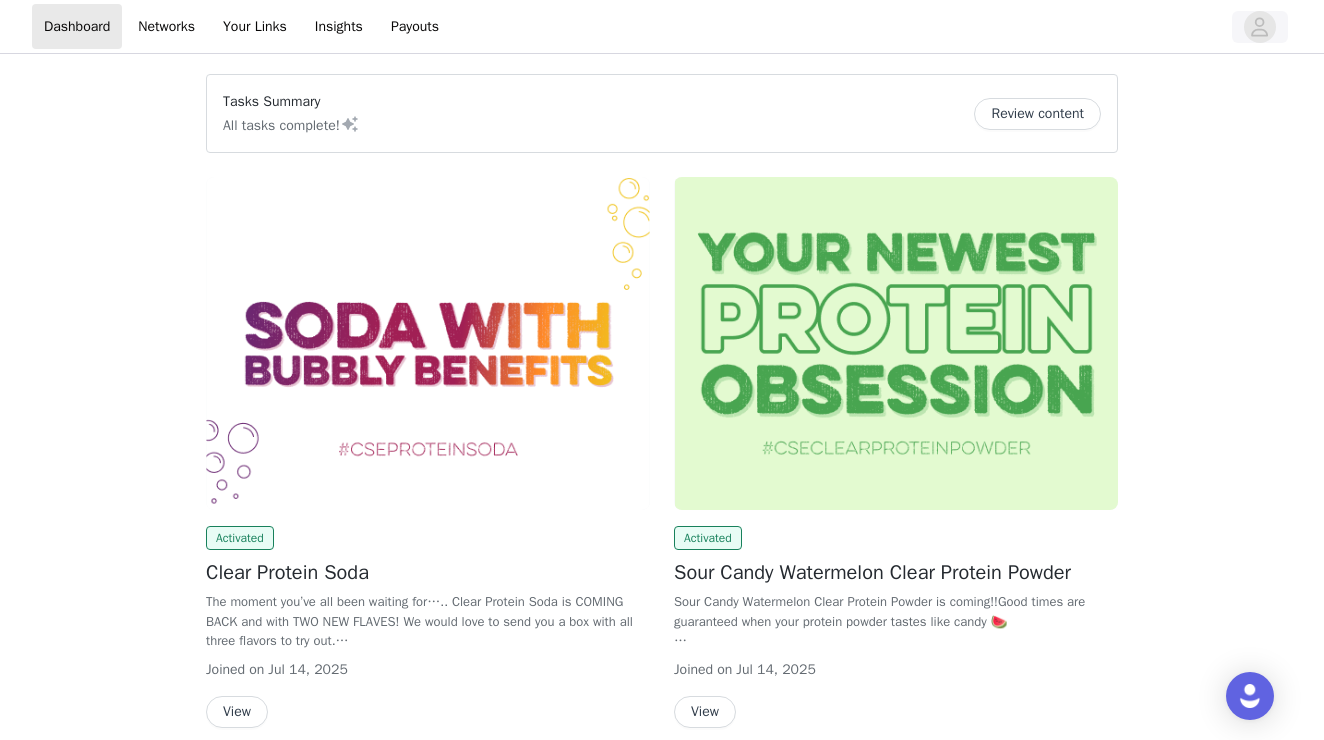 click 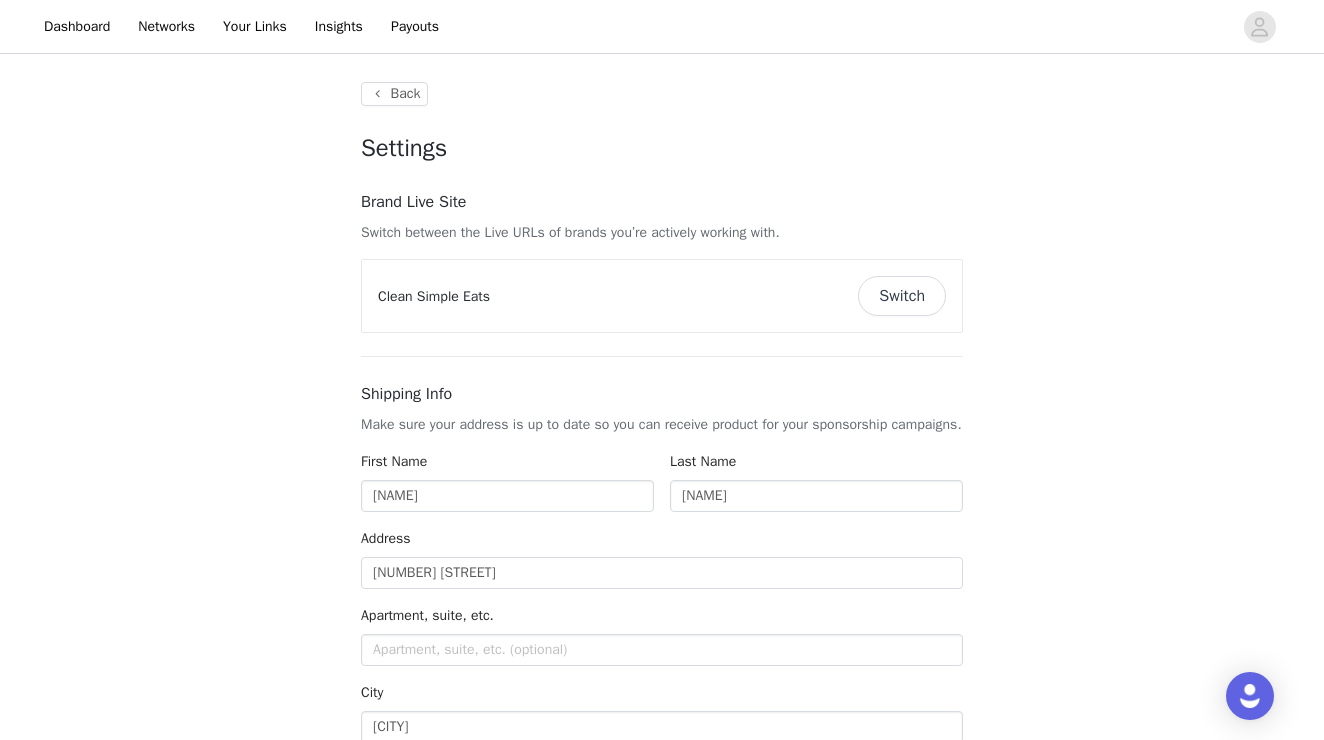 type on "+1 (United States)" 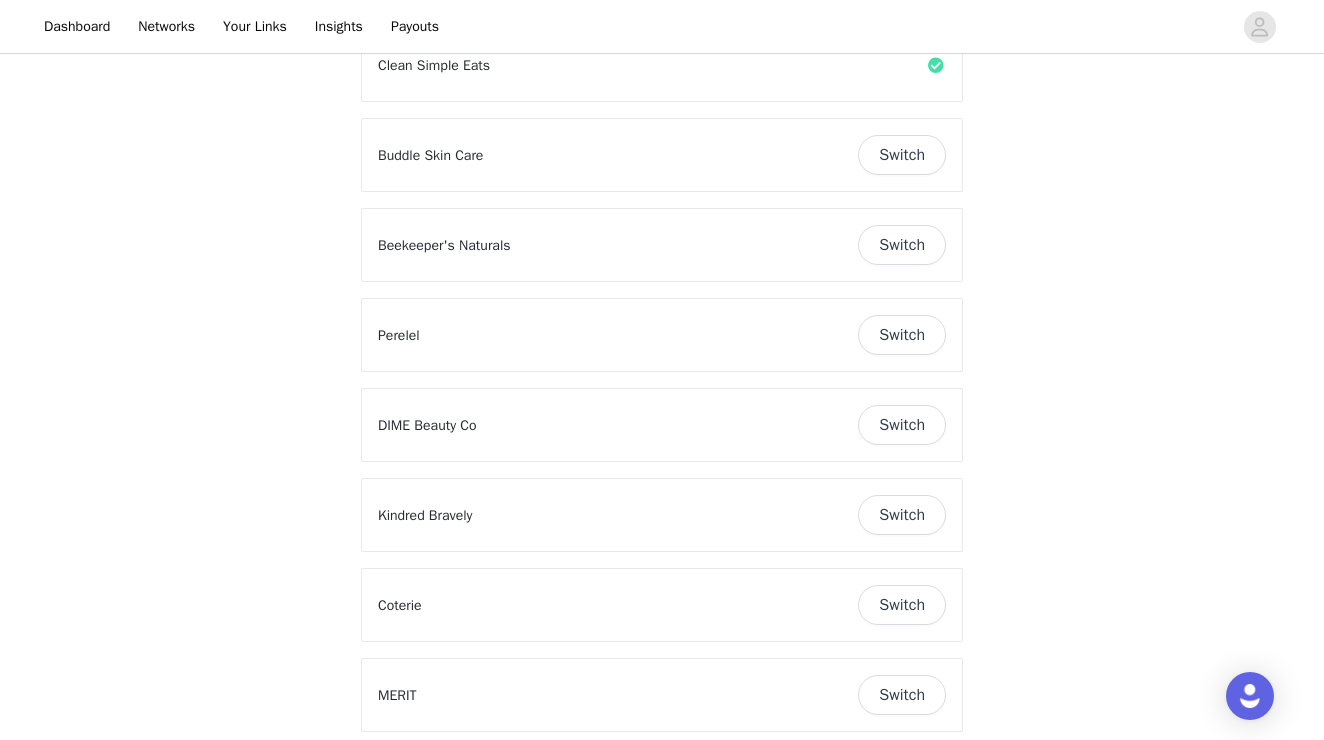 scroll, scrollTop: 524, scrollLeft: 0, axis: vertical 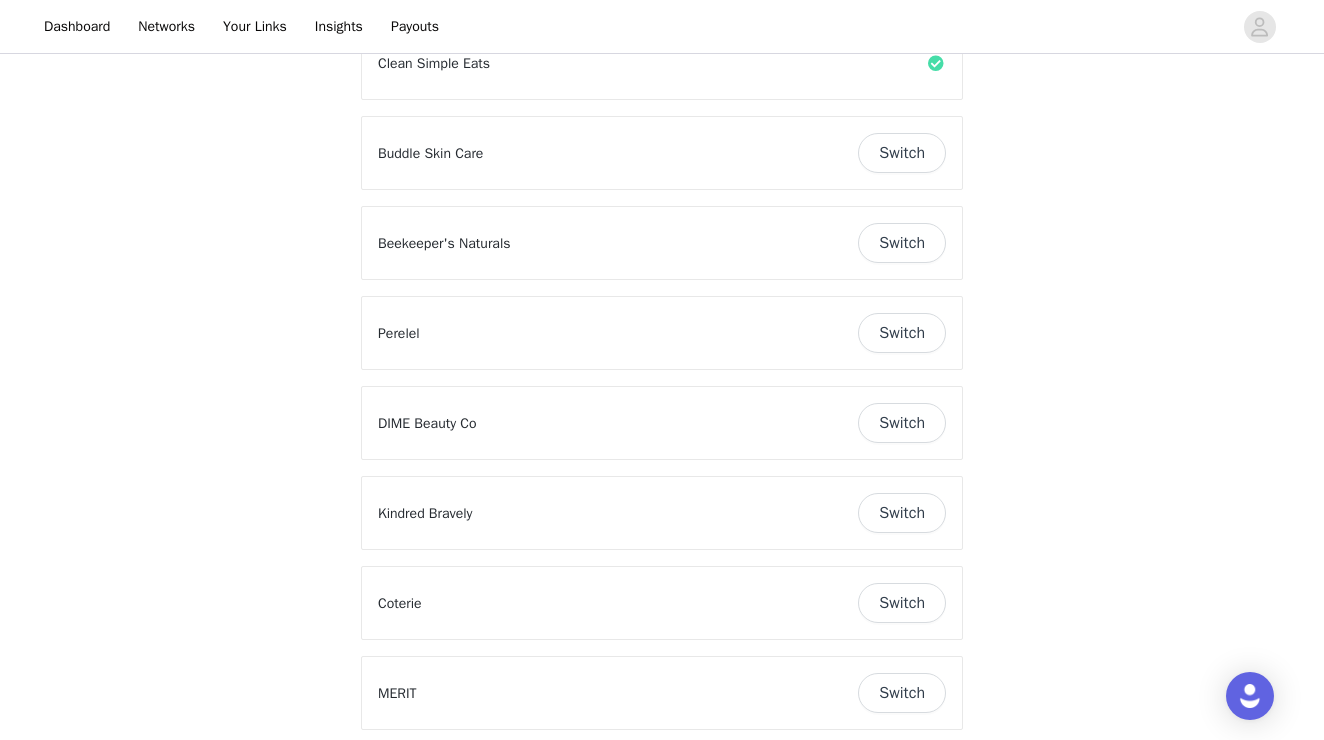 click on "Switch" at bounding box center [902, 153] 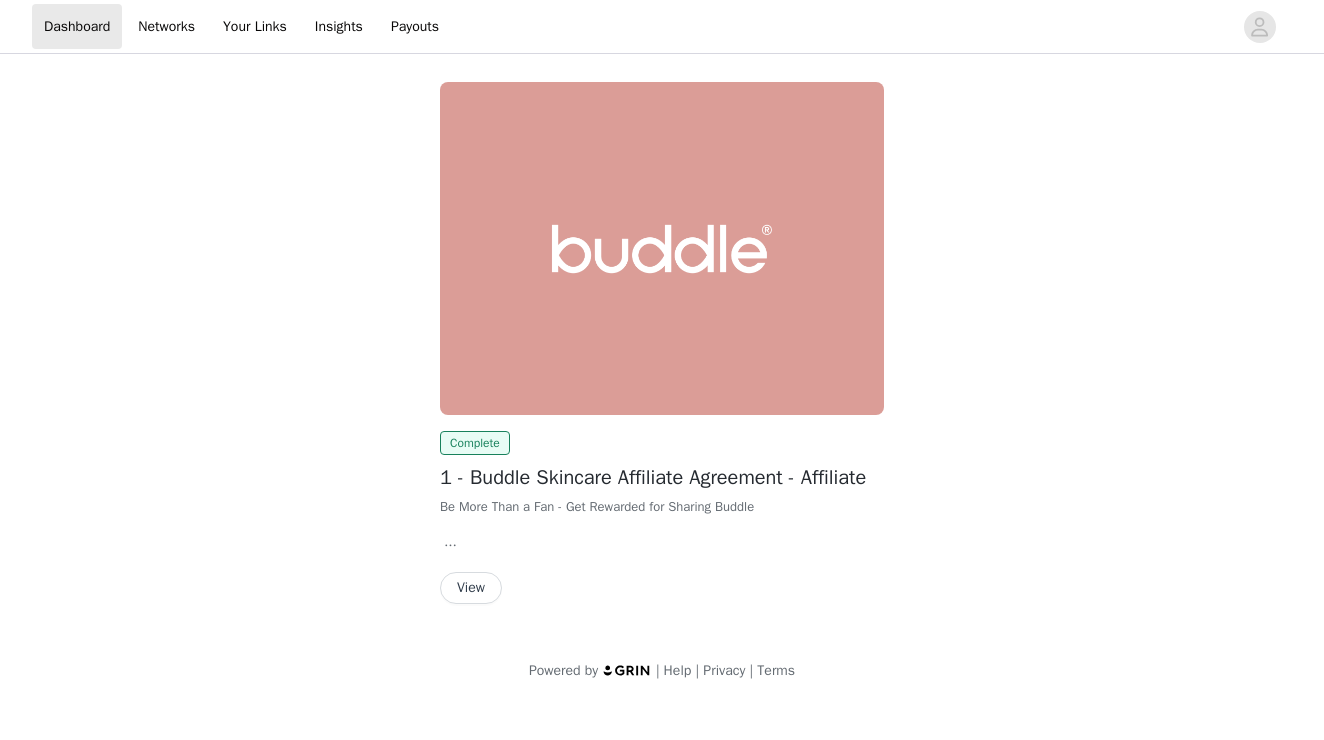 scroll, scrollTop: 0, scrollLeft: 0, axis: both 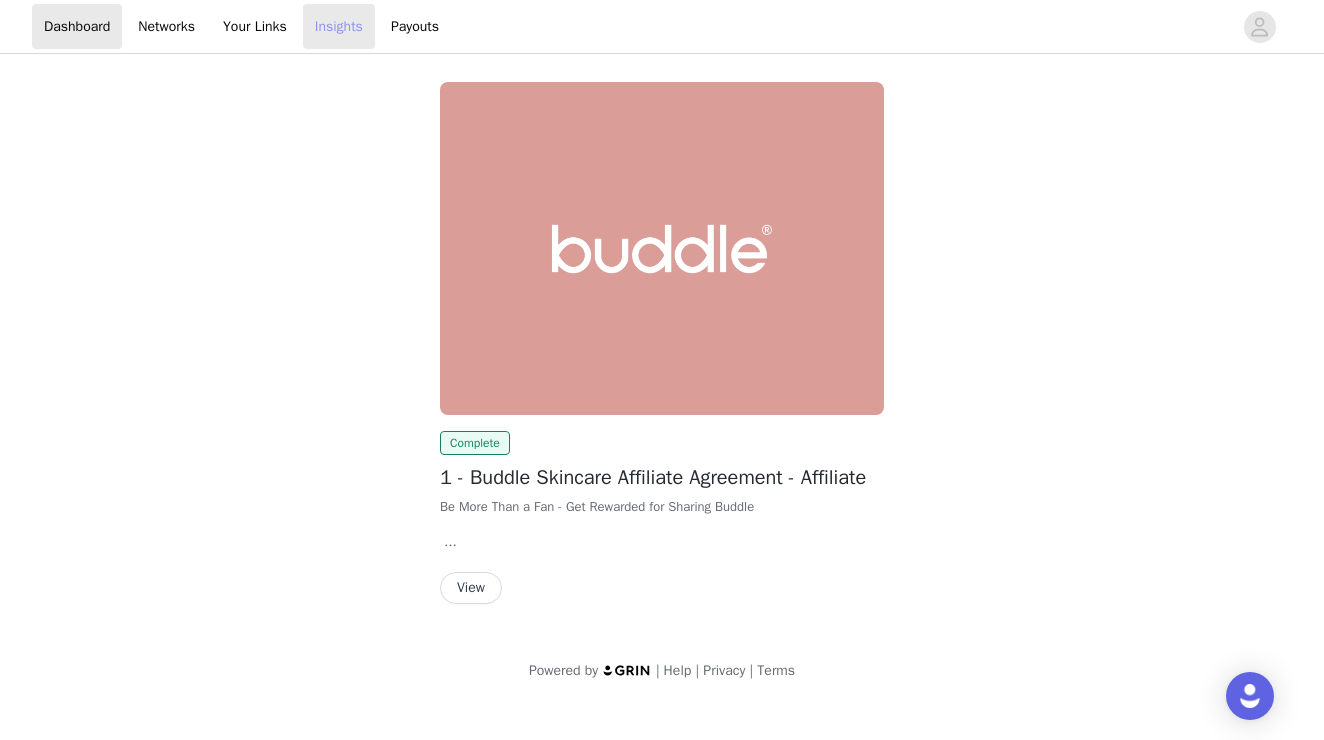 click on "Insights" at bounding box center [339, 26] 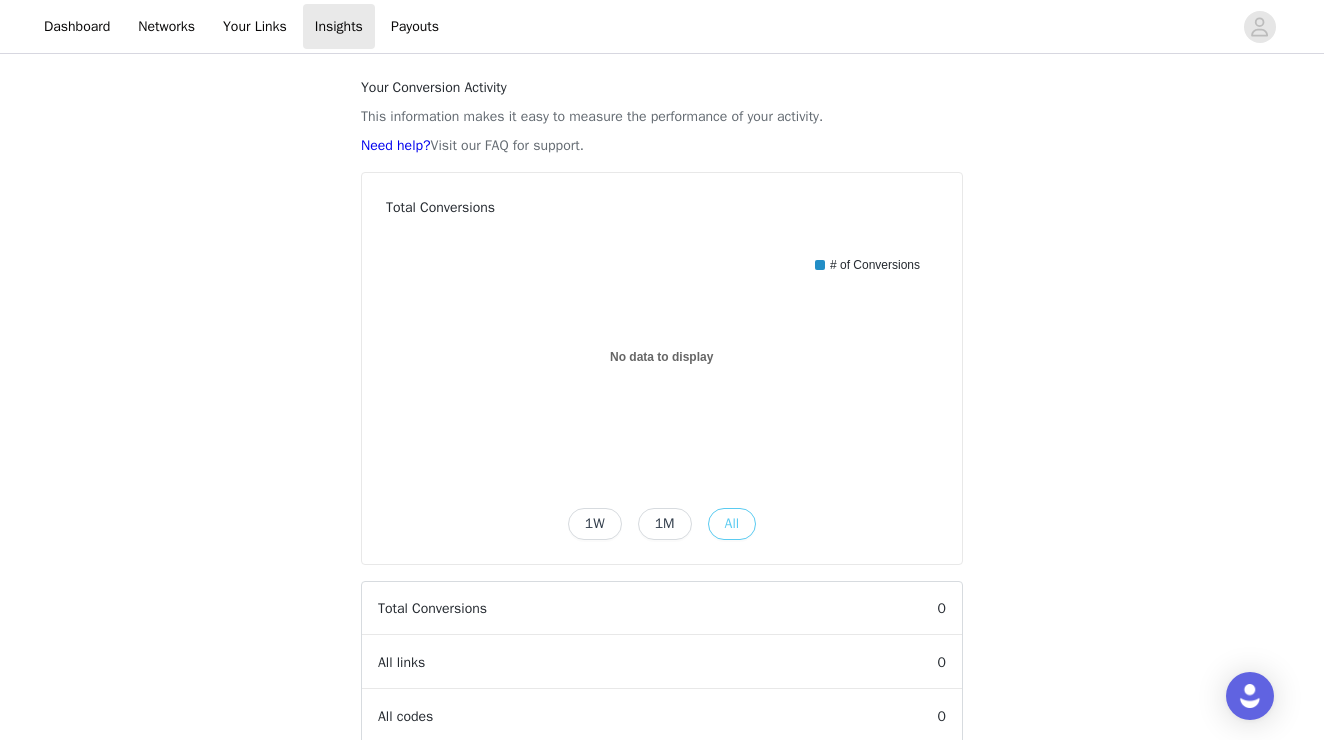 scroll, scrollTop: 70, scrollLeft: 0, axis: vertical 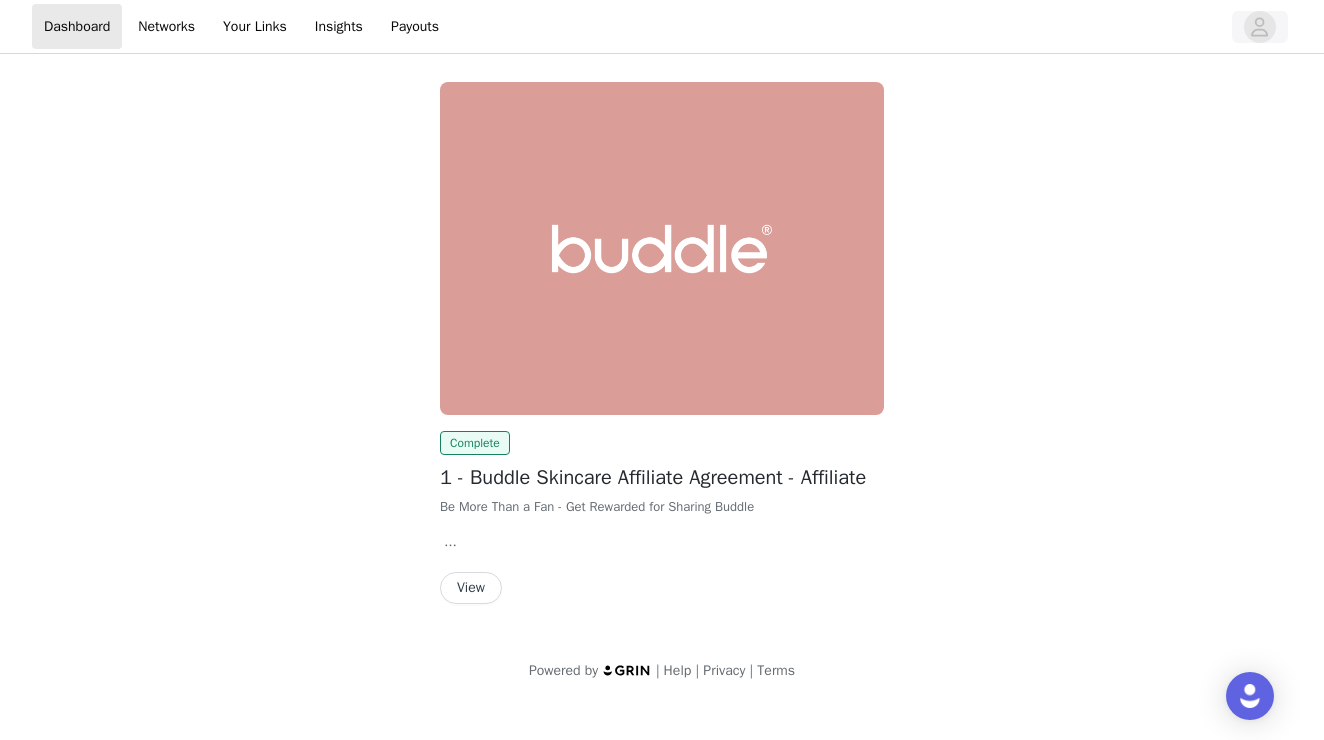 click 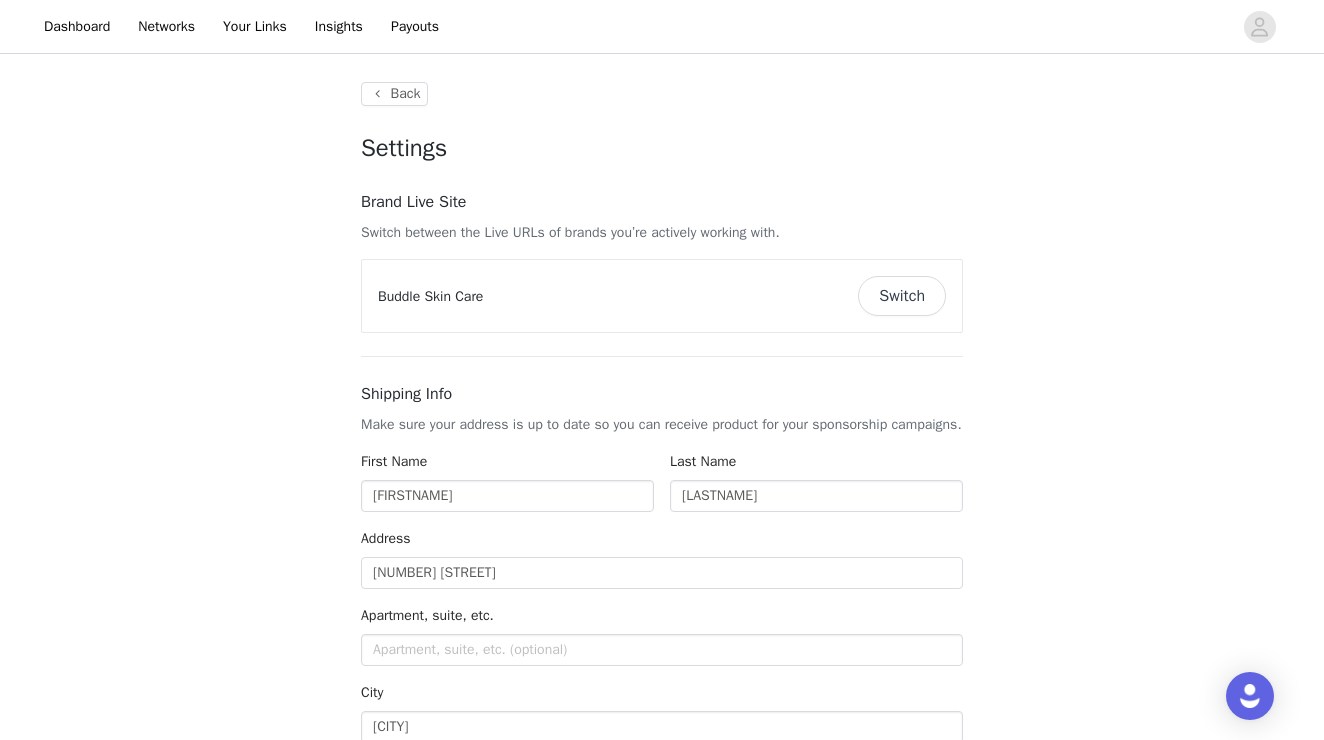 click on "Switch" at bounding box center [902, 296] 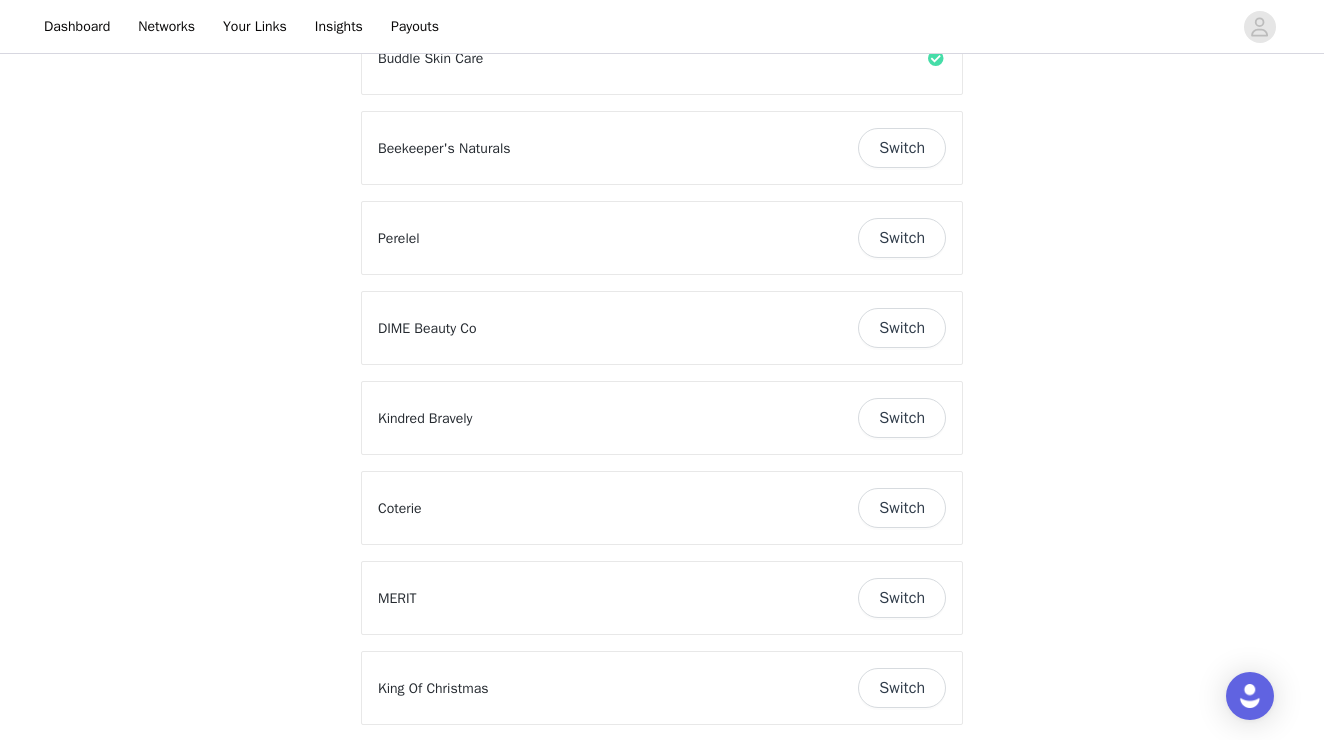 scroll, scrollTop: 614, scrollLeft: 0, axis: vertical 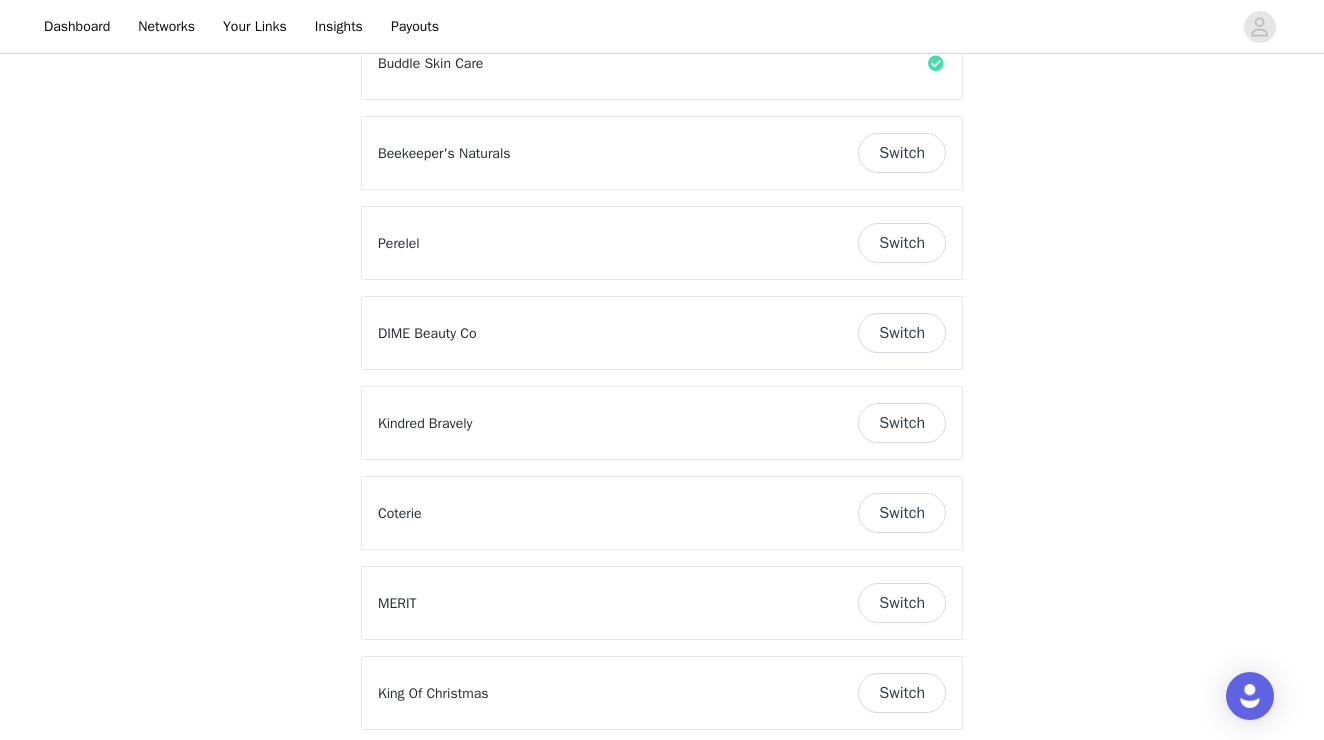 click on "Switch" at bounding box center (902, 333) 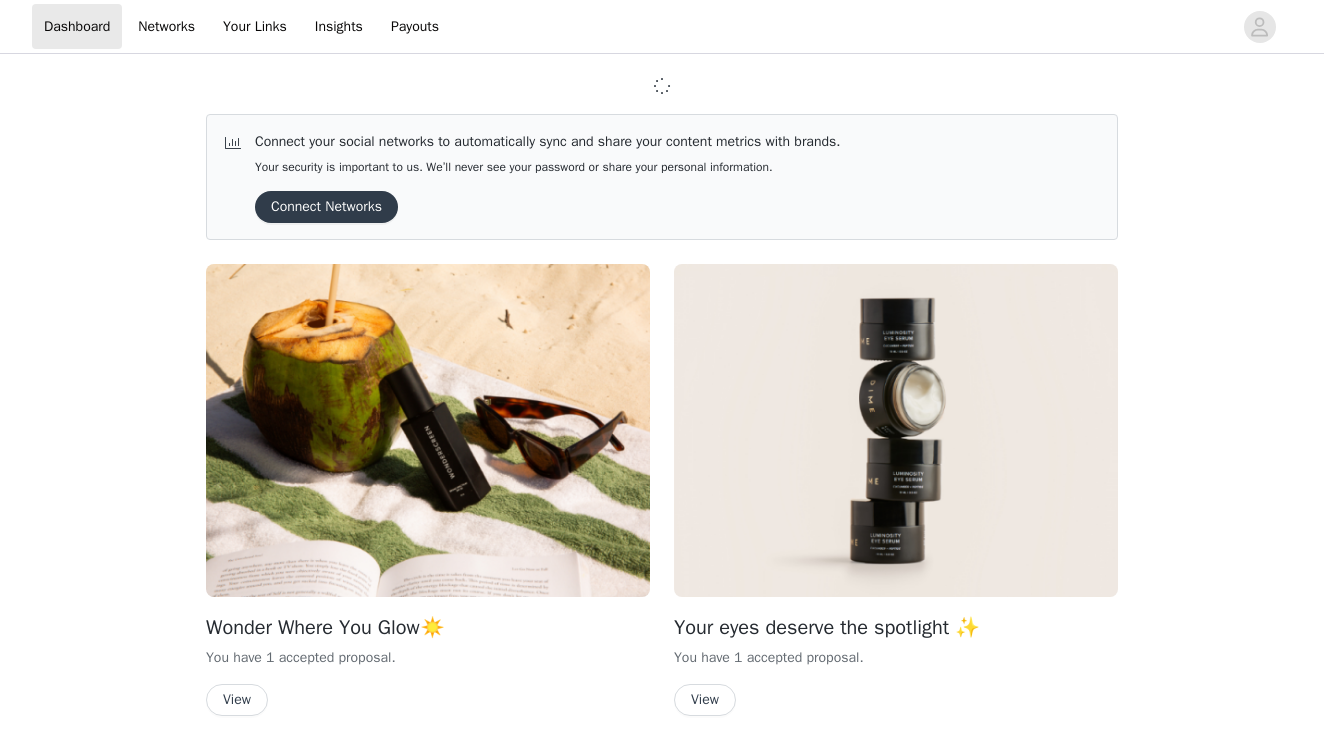 scroll, scrollTop: 0, scrollLeft: 0, axis: both 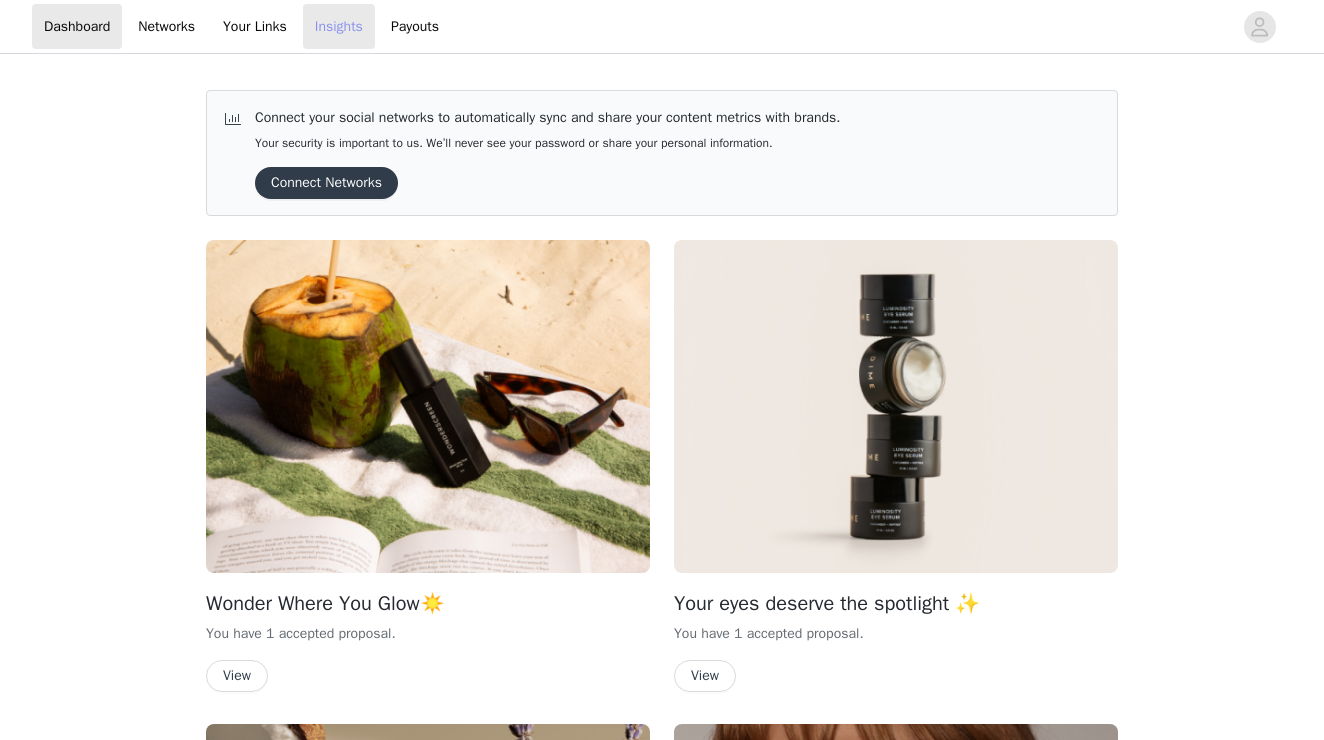 click on "Insights" at bounding box center [339, 26] 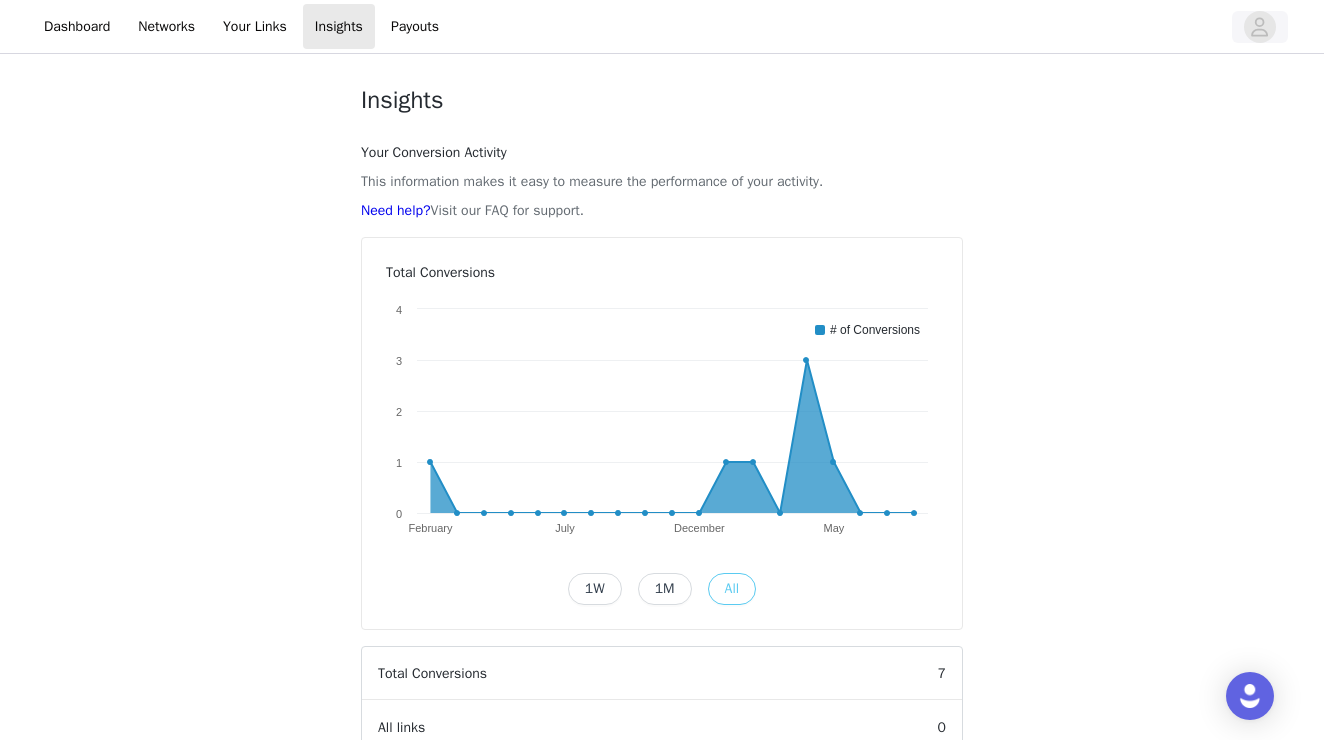 click 